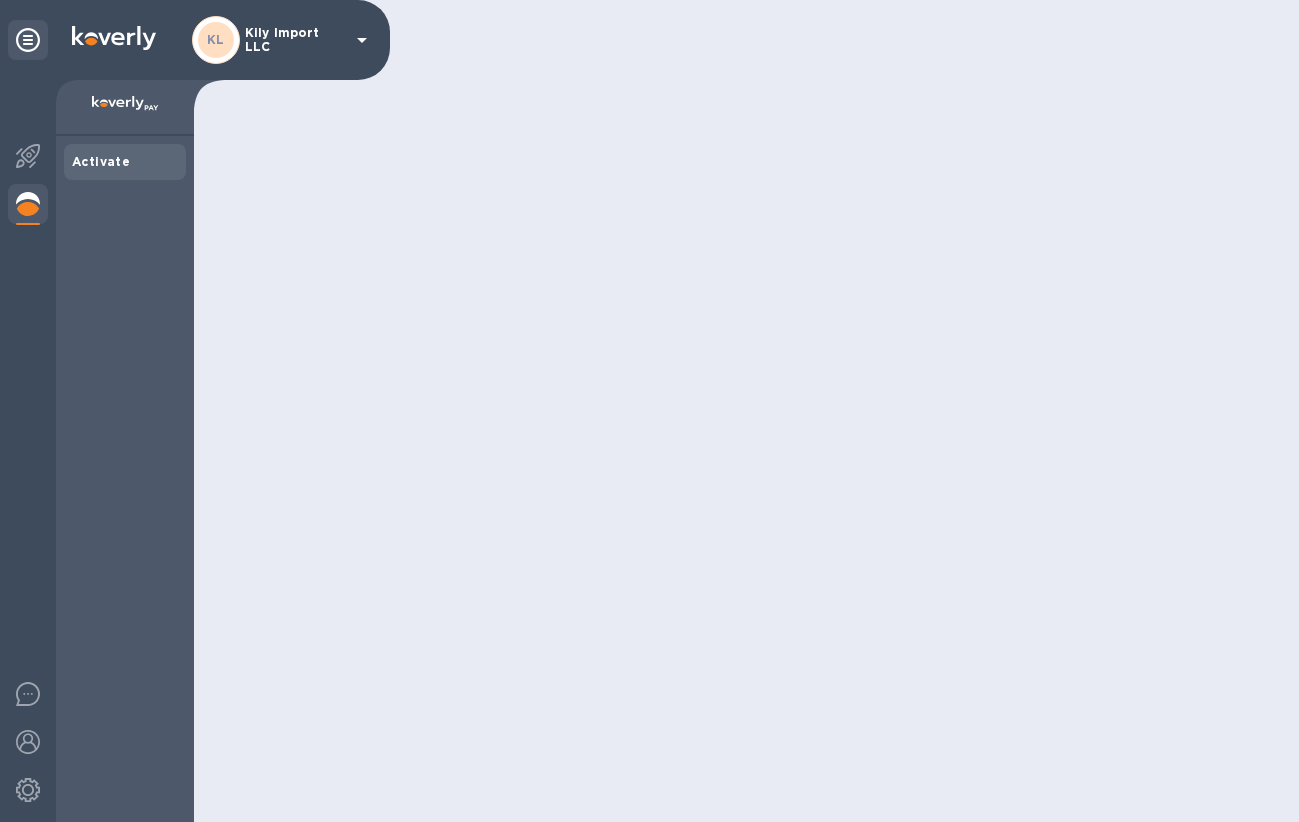 scroll, scrollTop: 0, scrollLeft: 0, axis: both 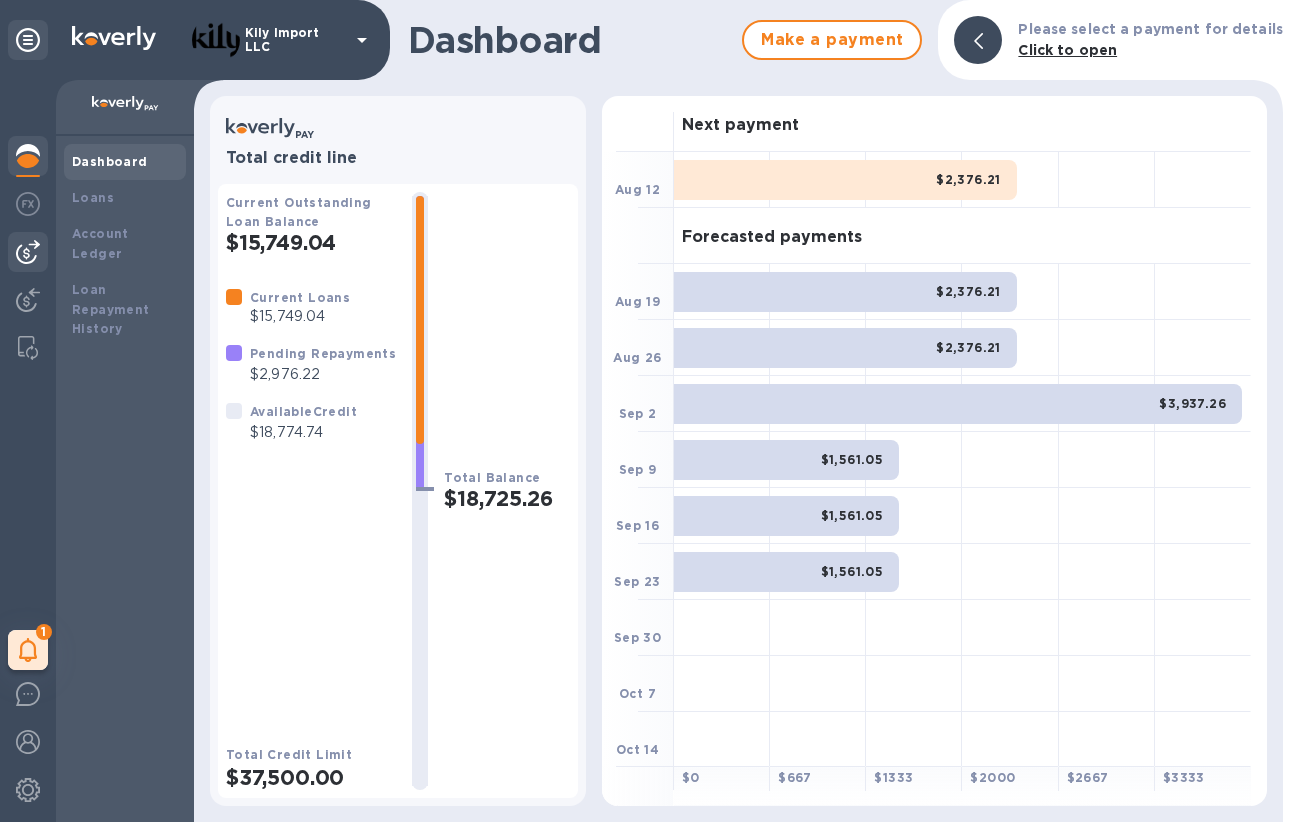 click at bounding box center (28, 252) 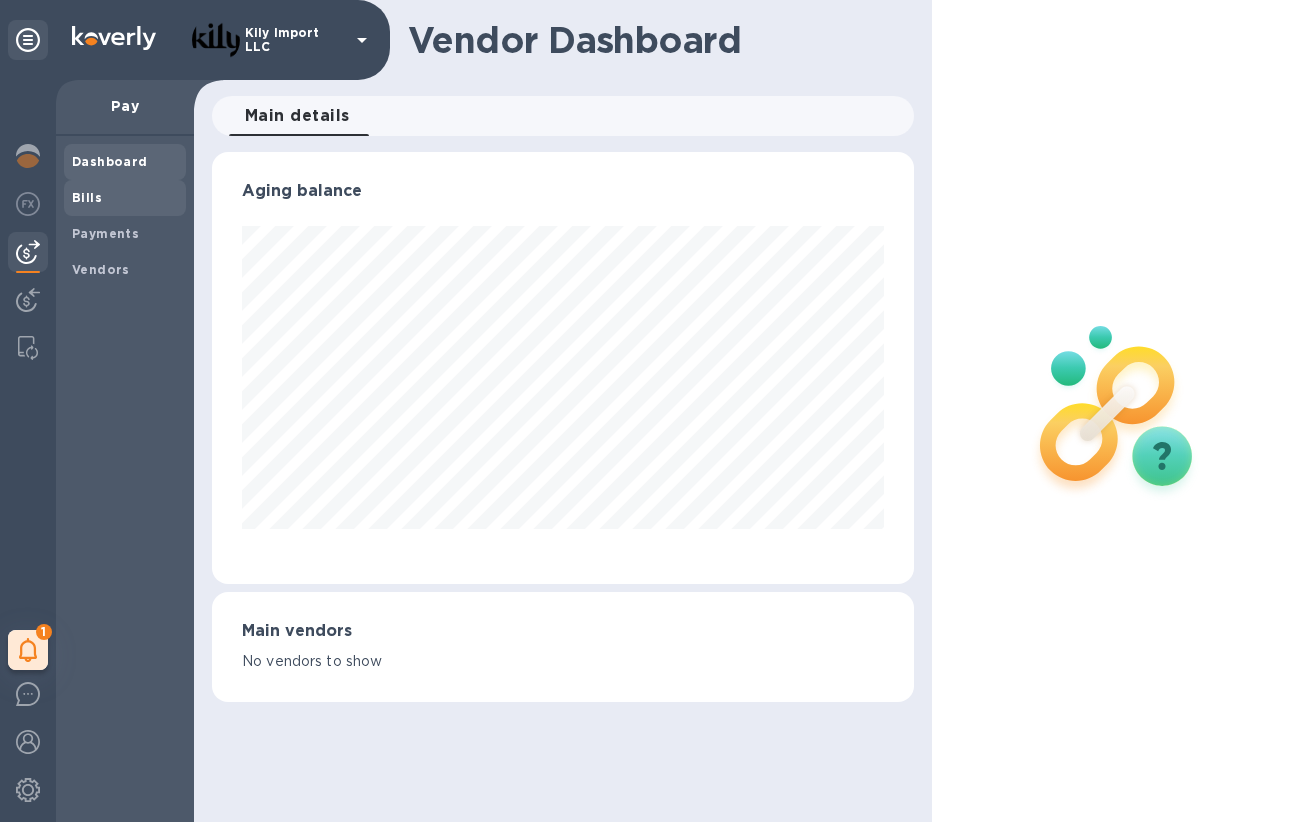 scroll, scrollTop: 999568, scrollLeft: 999298, axis: both 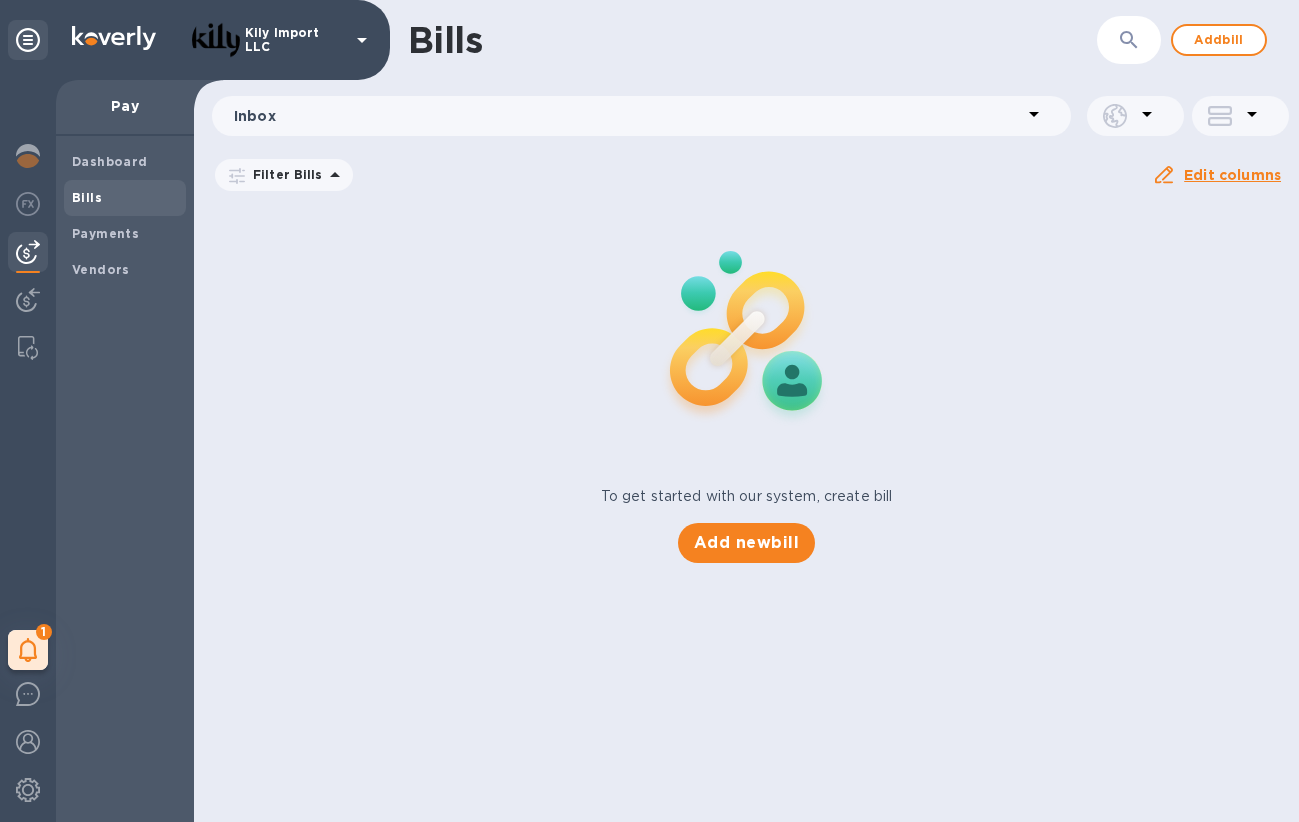 click on "Bills Add bill Inbox Filter Bills Due date : 06/06/2025 to 10/04/2025 Amount Paid Balance Edit columns To get started with our system, create bill Add new bill" at bounding box center [746, 411] 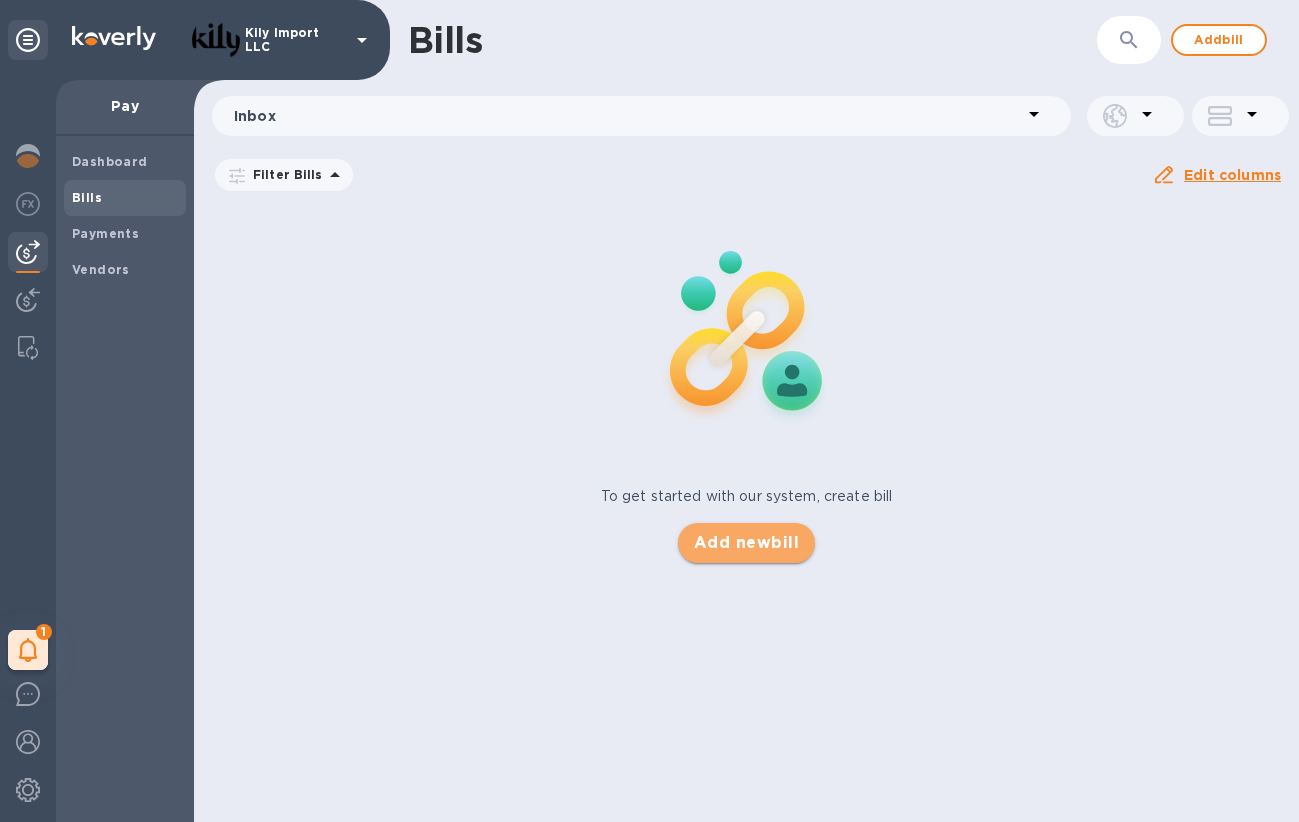 click on "Add new   bill" at bounding box center [746, 543] 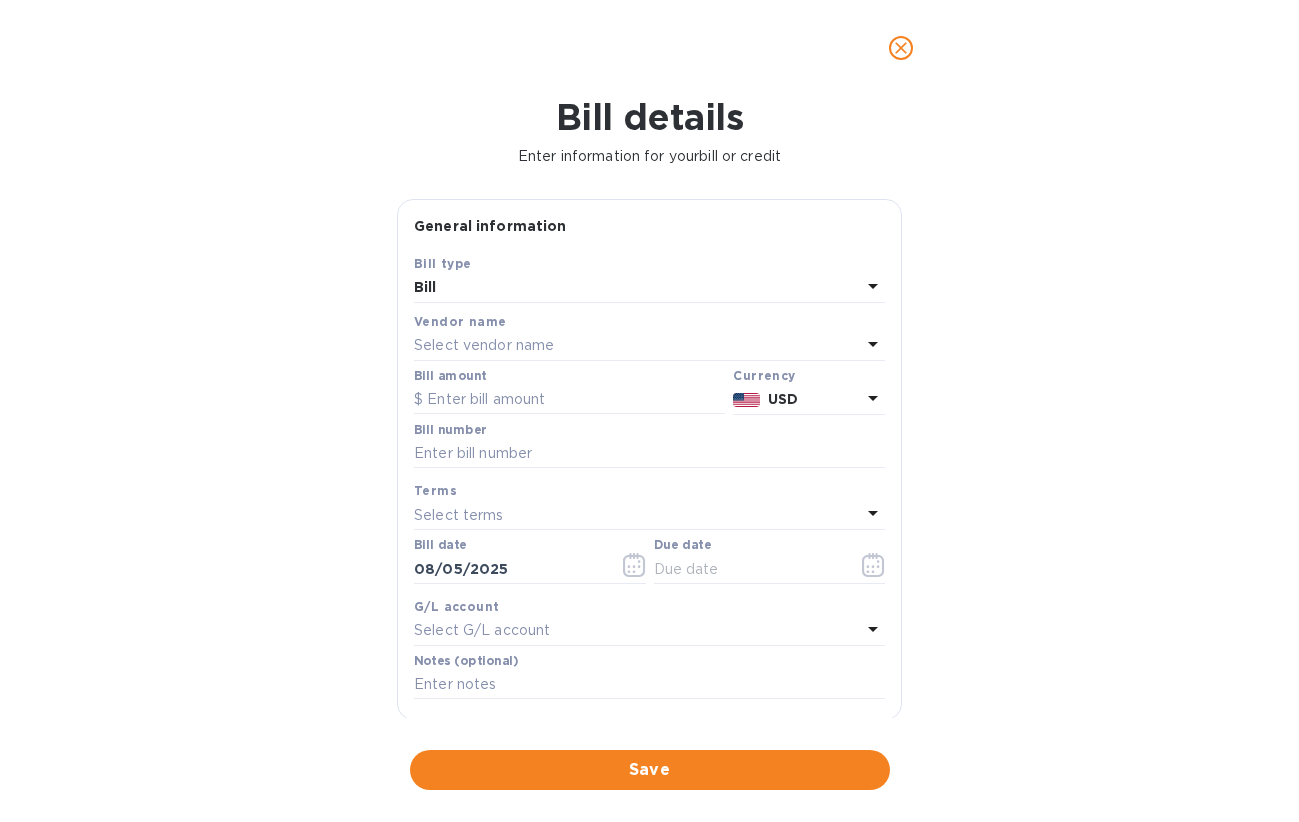 click 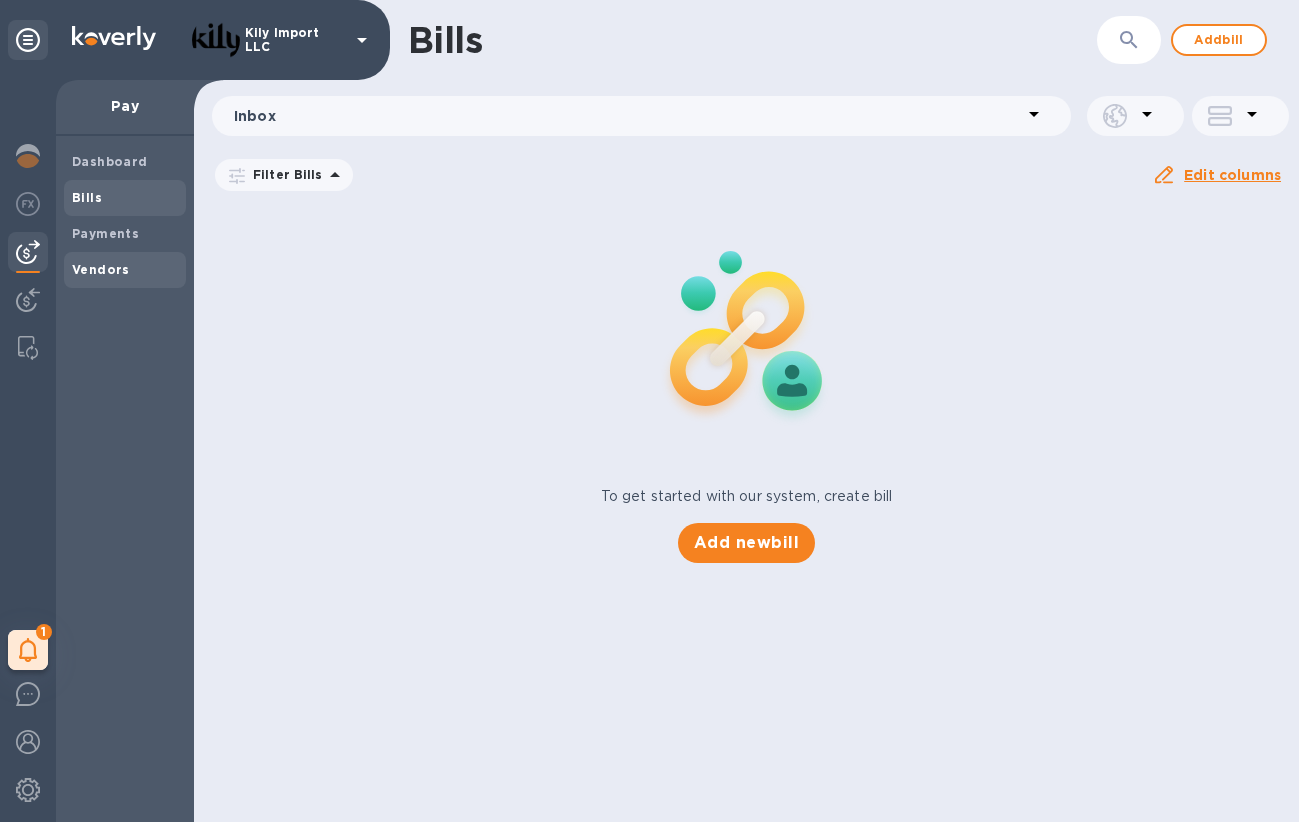 click on "Vendors" at bounding box center [101, 269] 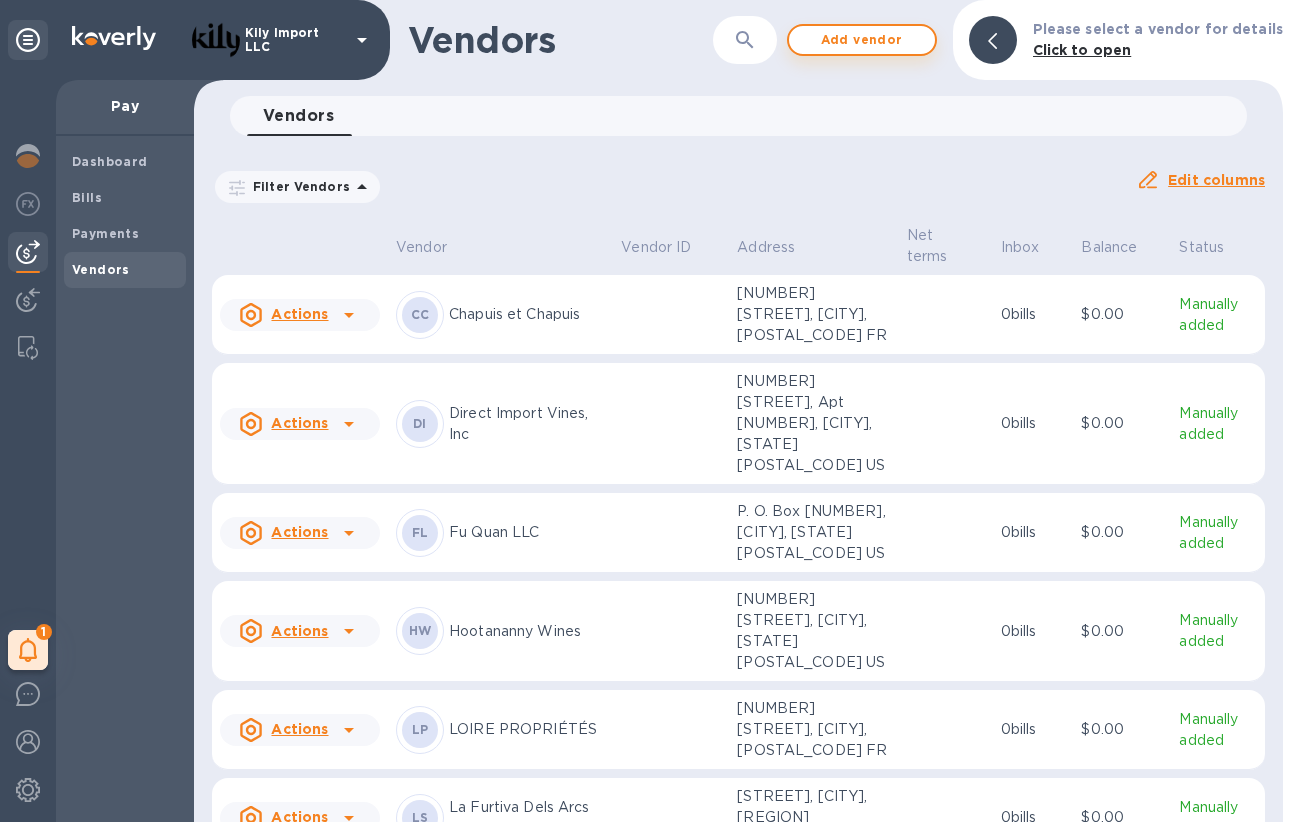 click on "Add vendor" at bounding box center (862, 40) 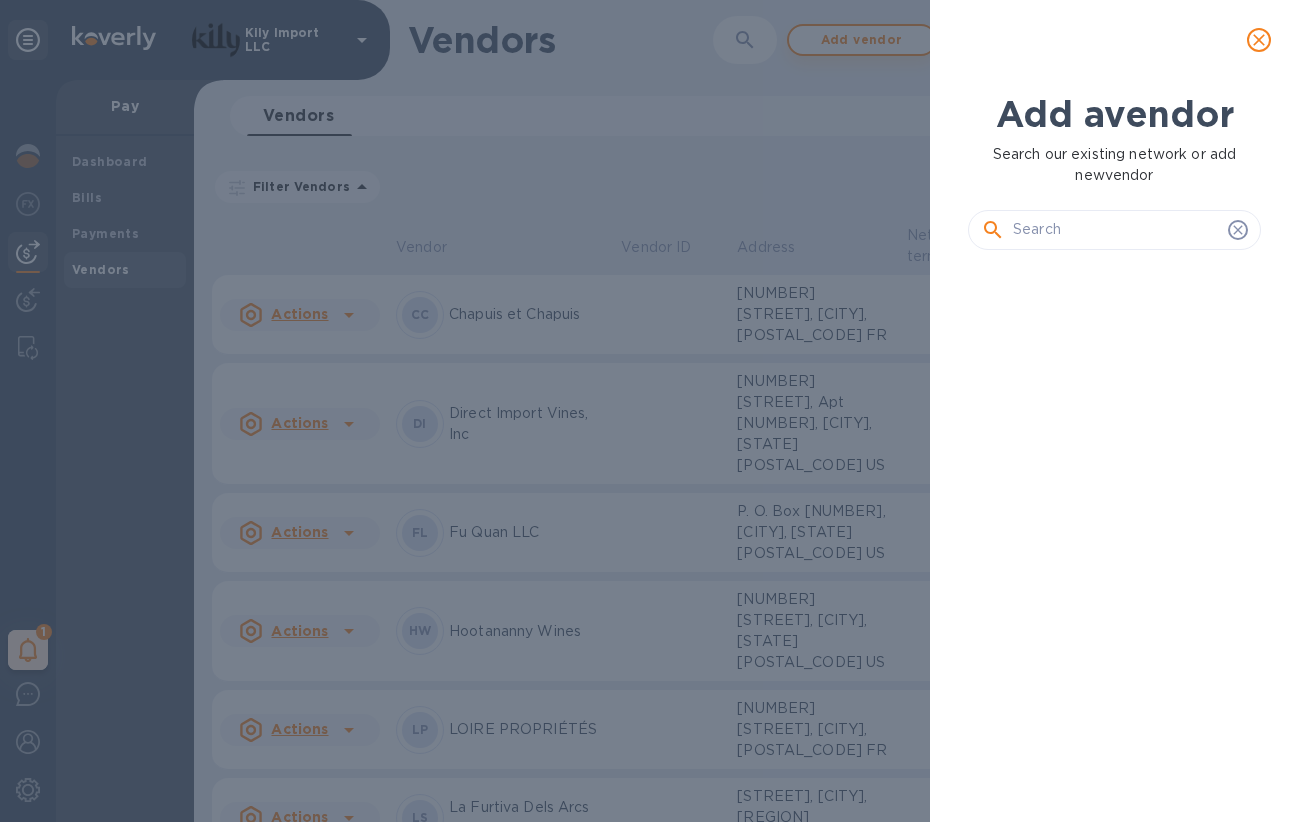 scroll, scrollTop: 17, scrollLeft: 9, axis: both 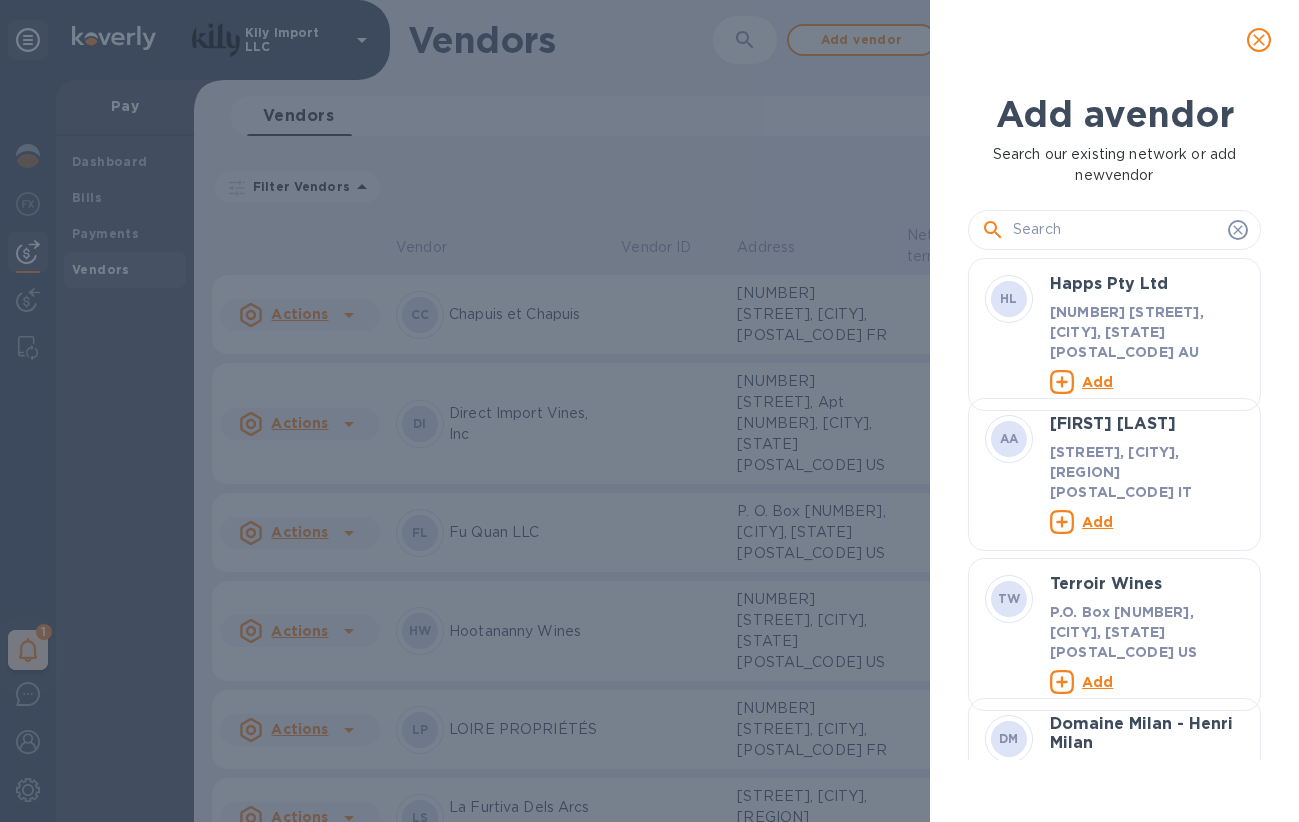 click at bounding box center (1116, 230) 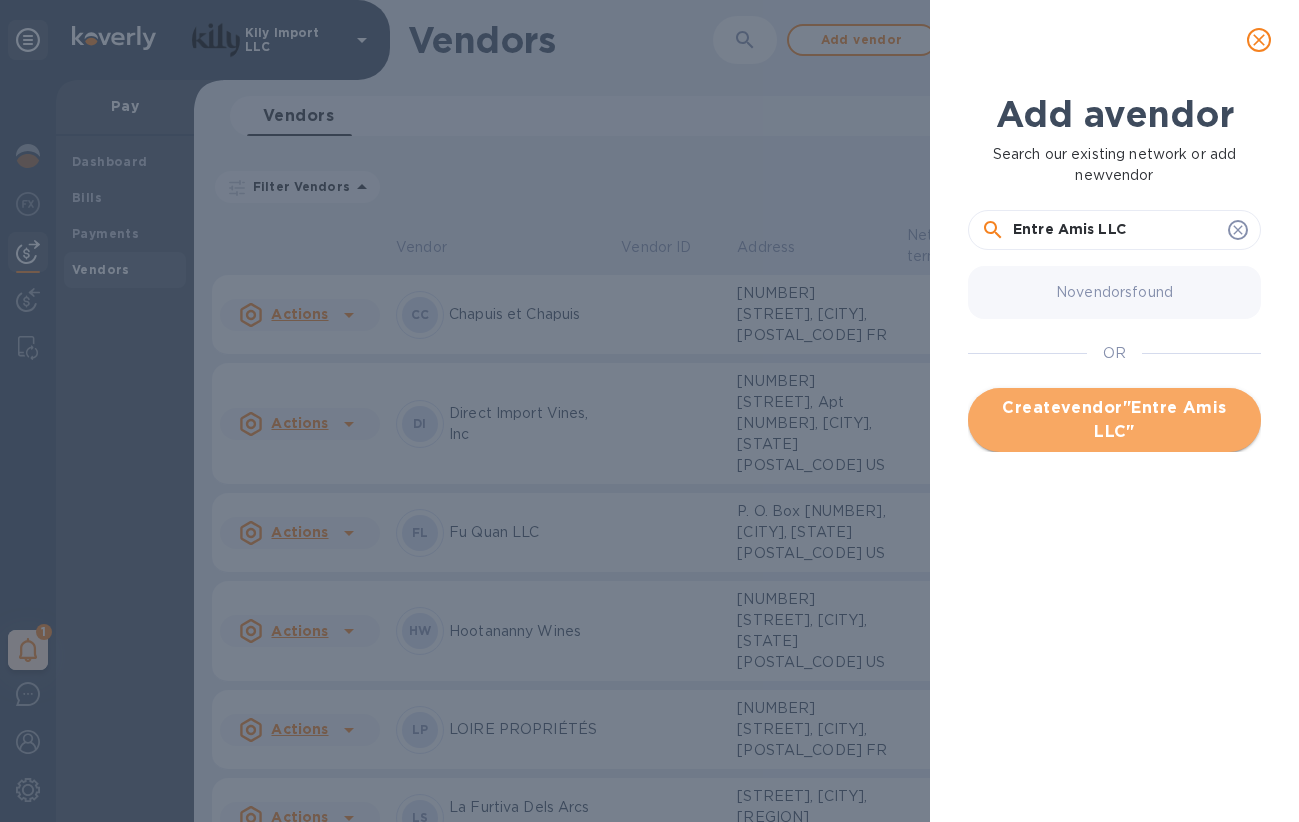 click on "Create vendor " Entre Amis LLC "" at bounding box center [1114, 420] 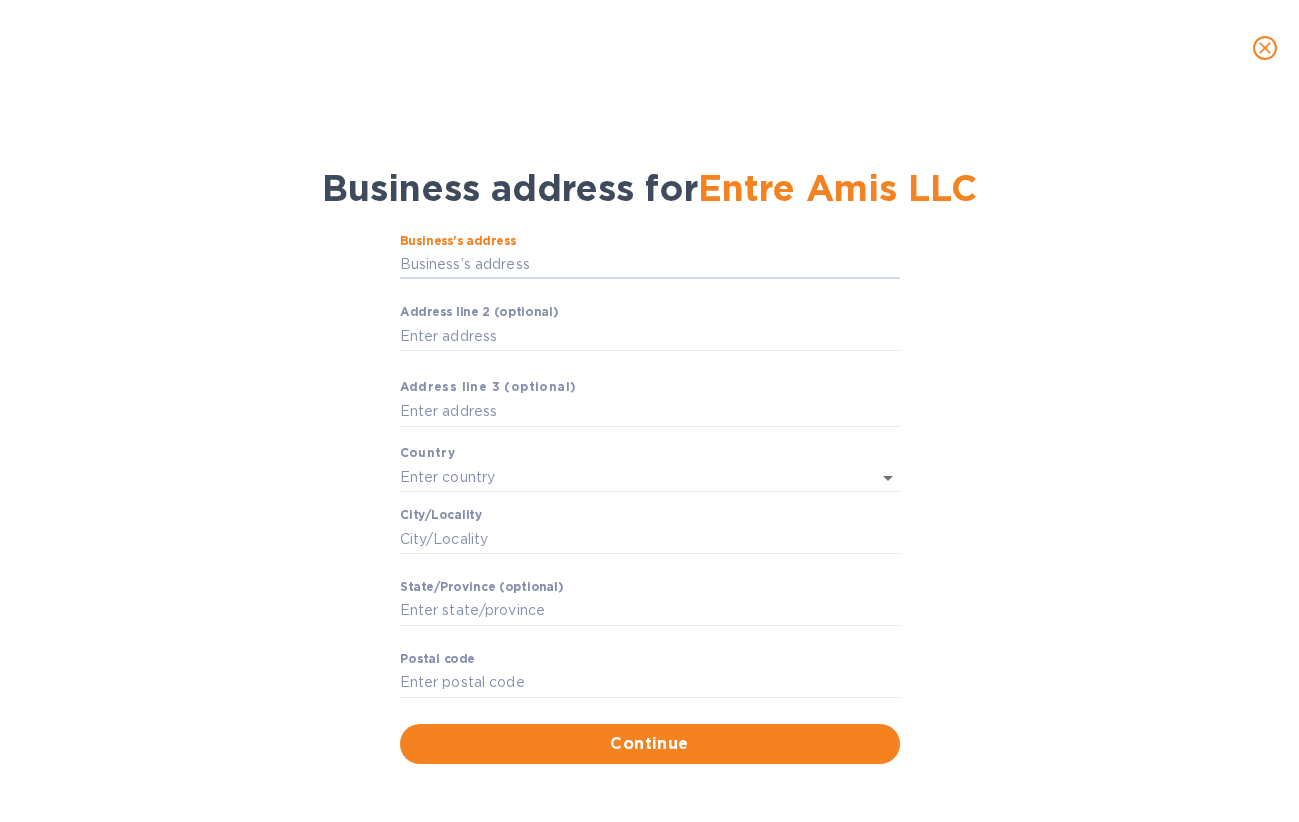 paste on "[NUMBER] [STREET] [CITY], [STATE] [POSTAL_CODE]" 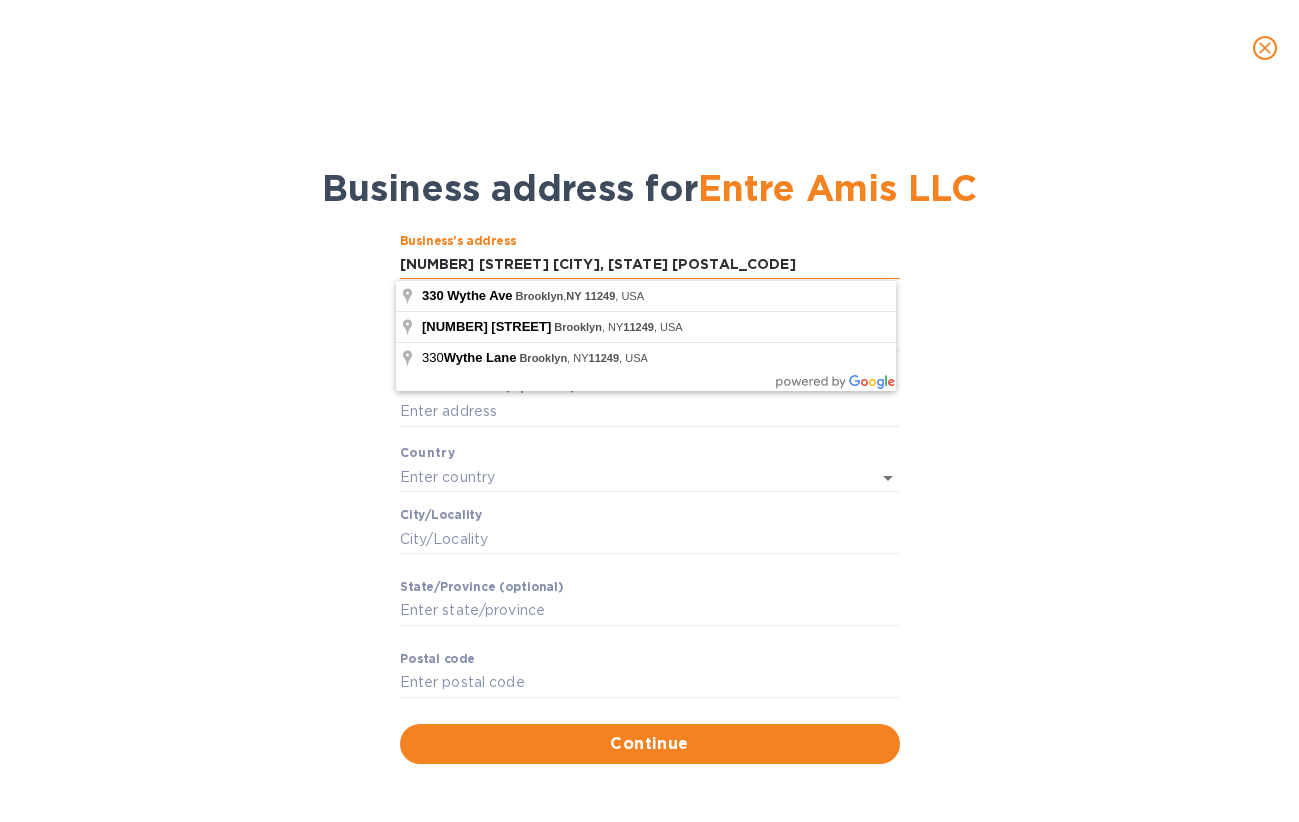 click on "[NUMBER] [STREET] [CITY], [STATE] [POSTAL_CODE]" at bounding box center (650, 265) 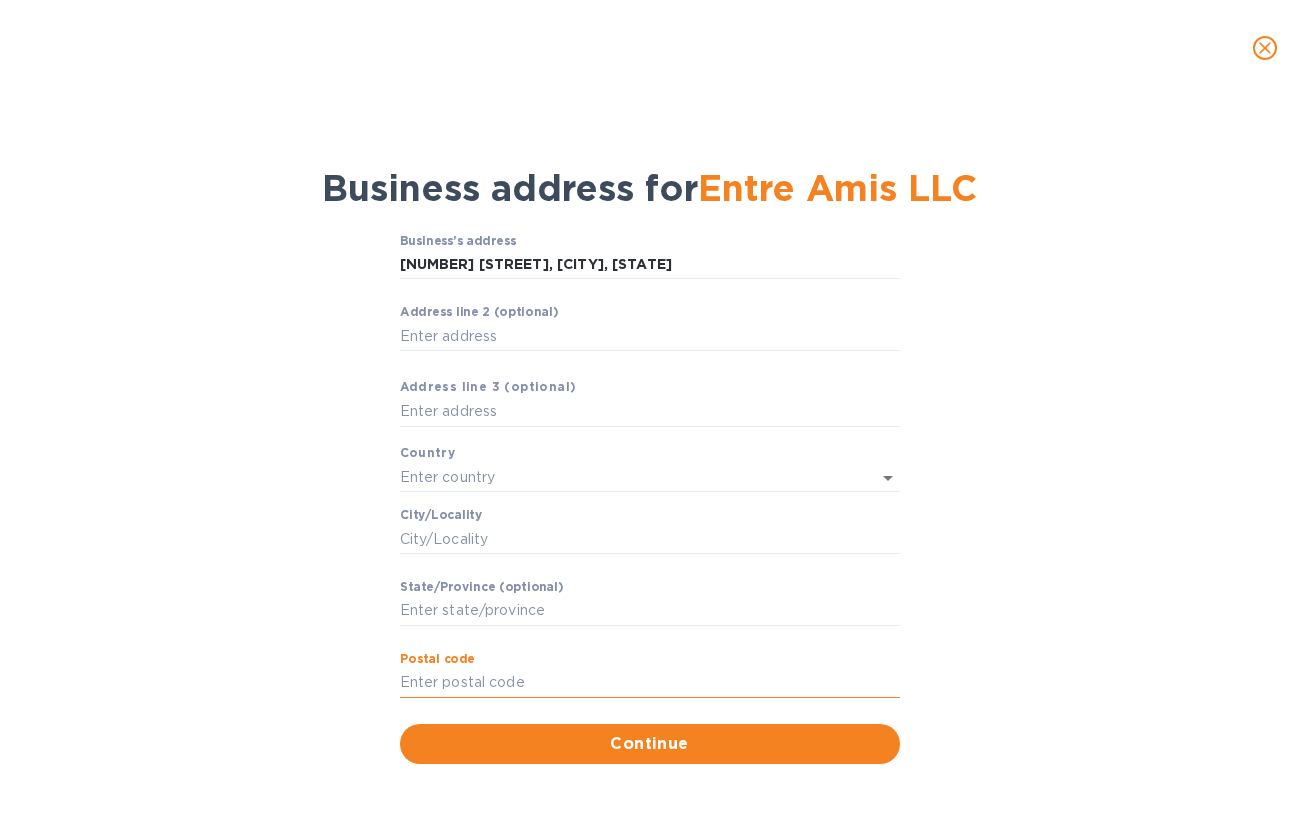 paste on "11249" 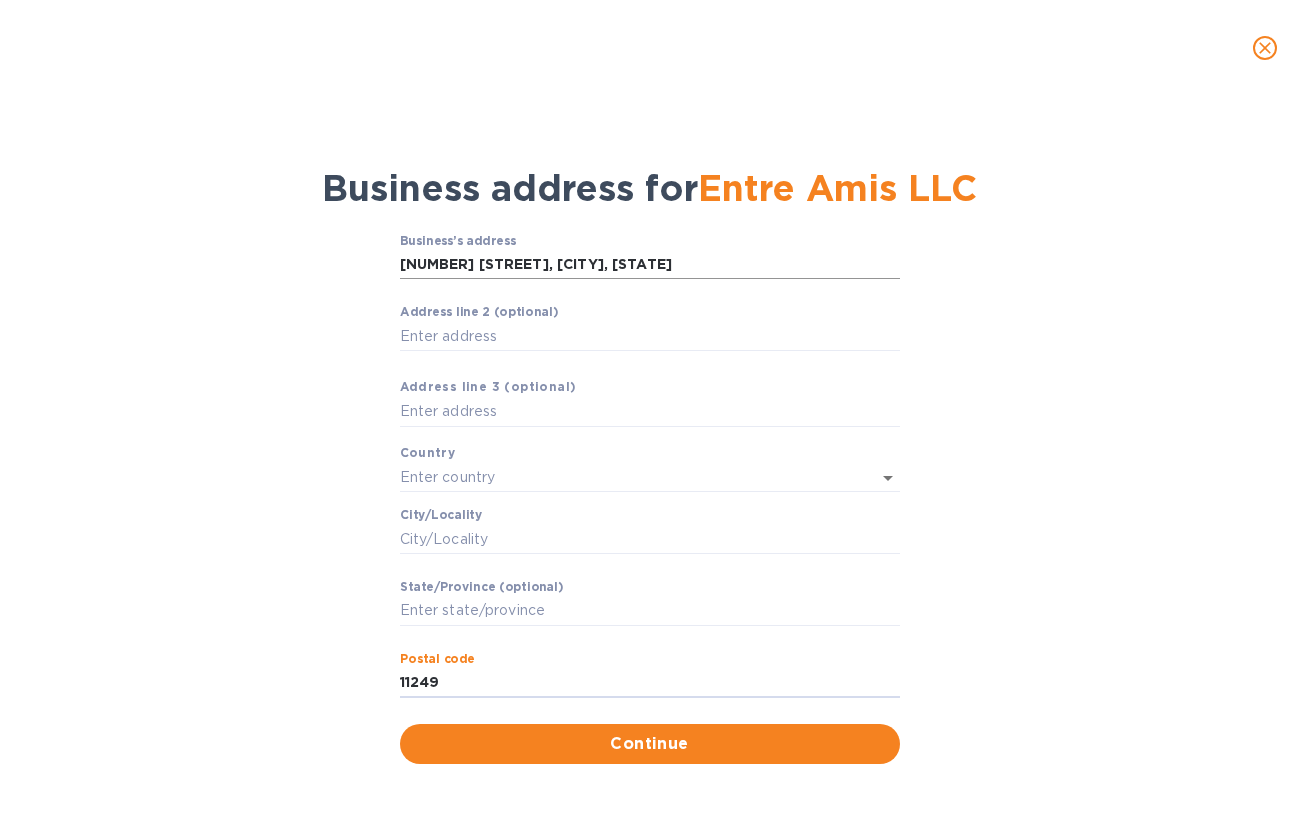 type on "11249" 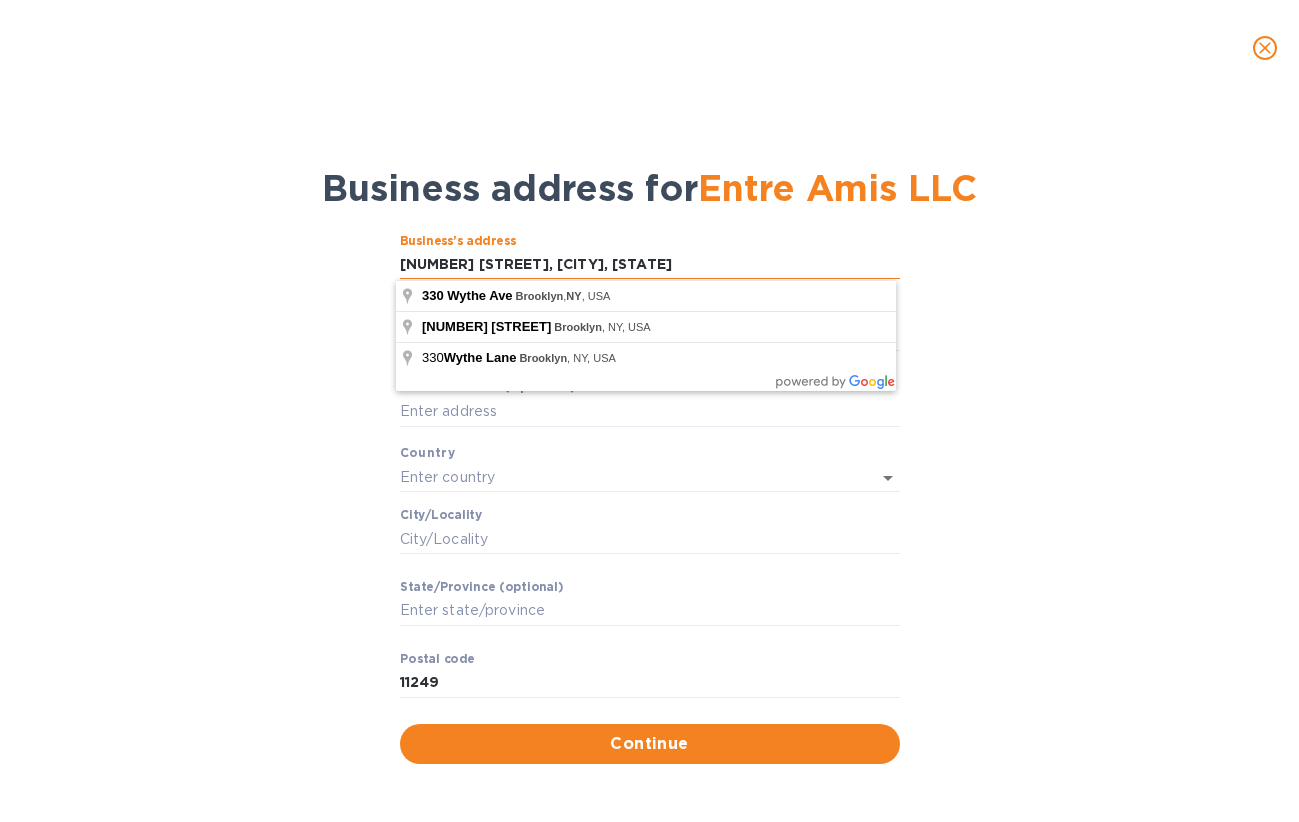 drag, startPoint x: 509, startPoint y: 266, endPoint x: 654, endPoint y: 272, distance: 145.12408 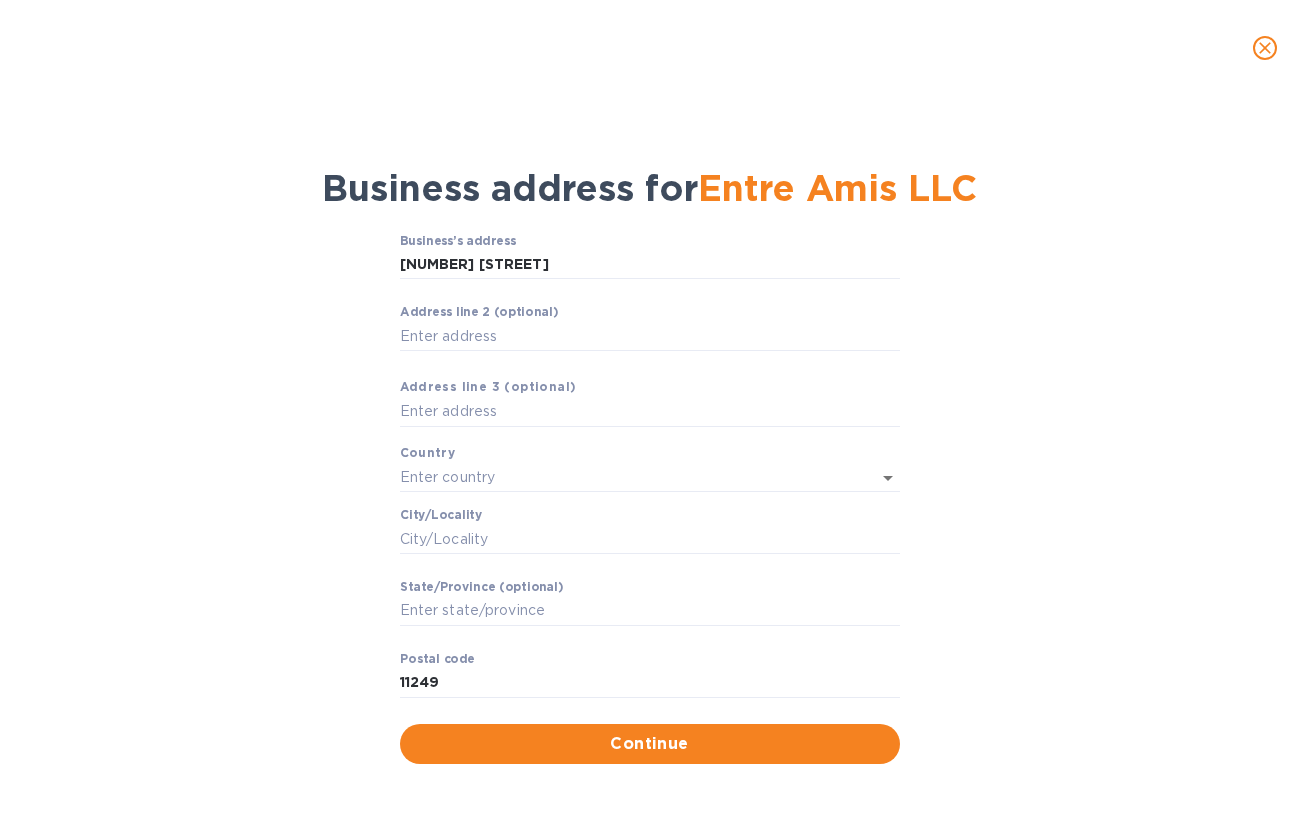 click on "Business’s аddress [NUMBER] [STREET] Аddress line 2 (optional) Аddress line 3 (optional) Country Сity/Locаlity Stаte/Province (optional) Pоstal cоde [POSTAL_CODE] Continue" at bounding box center [649, 499] 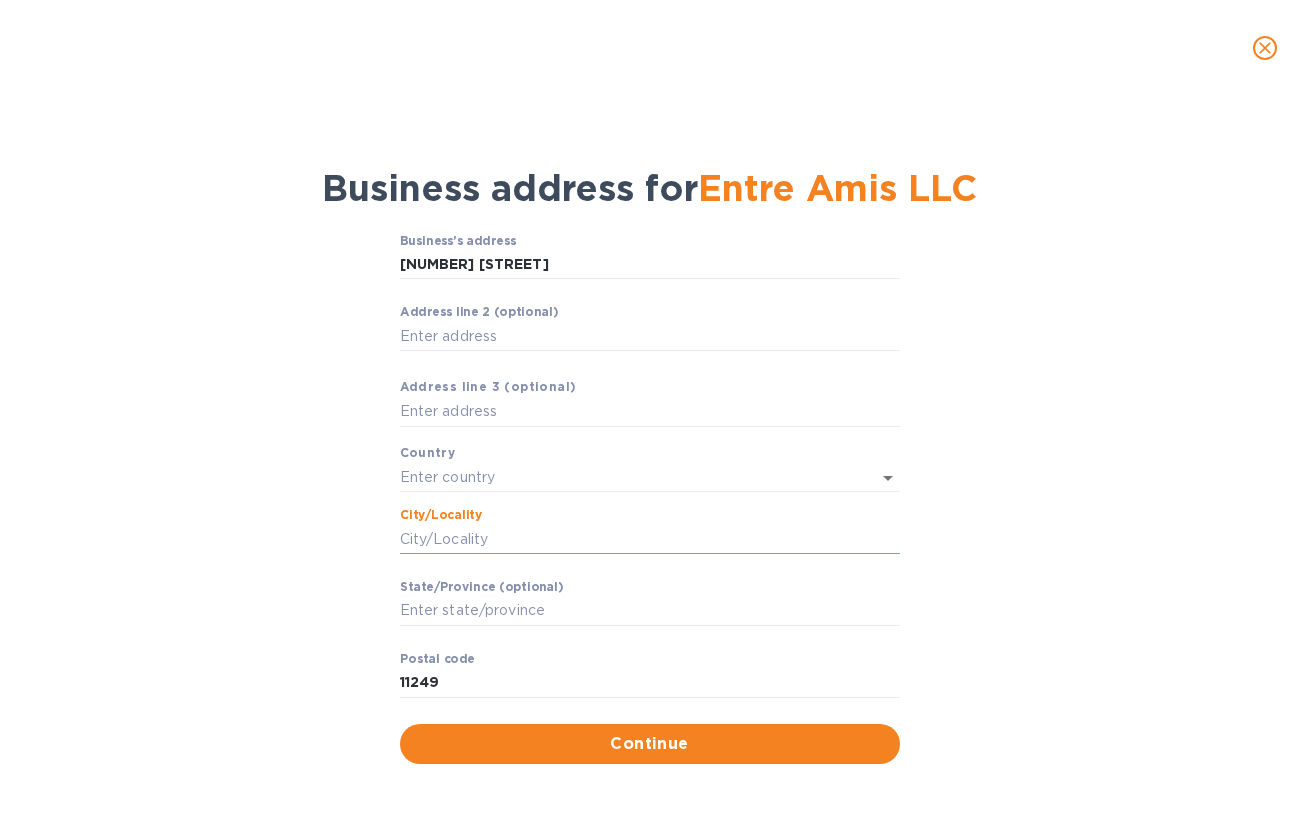 click on "Сity/Locаlity" at bounding box center [650, 539] 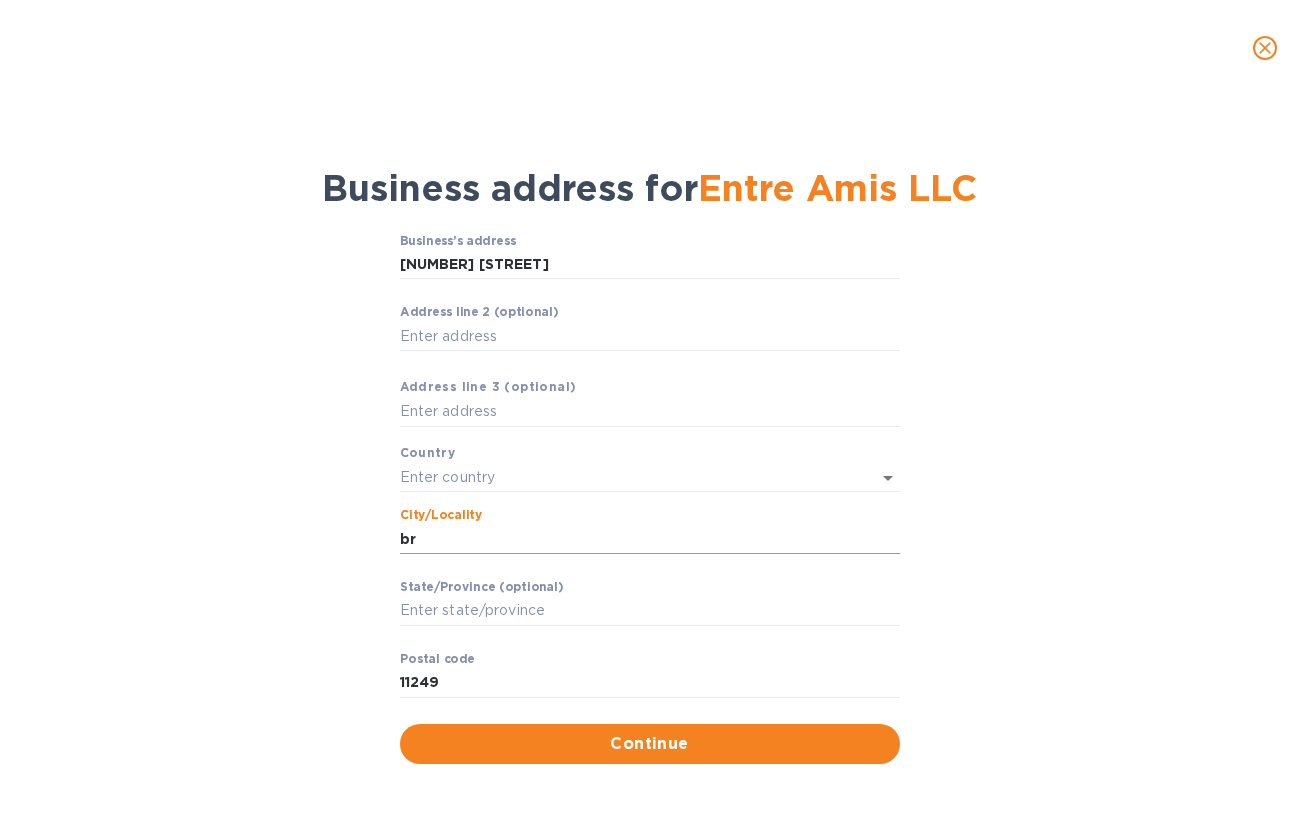 type on "b" 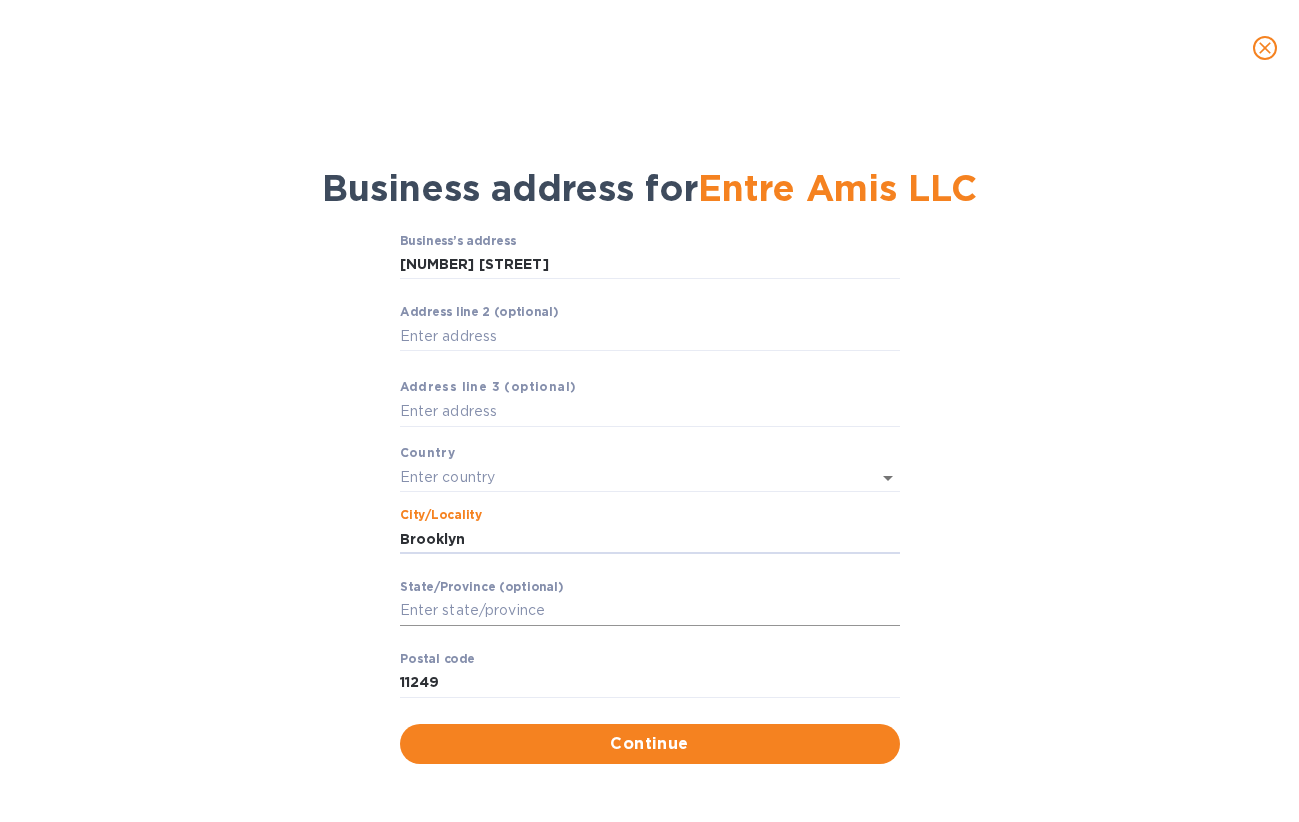 type on "Brooklyn" 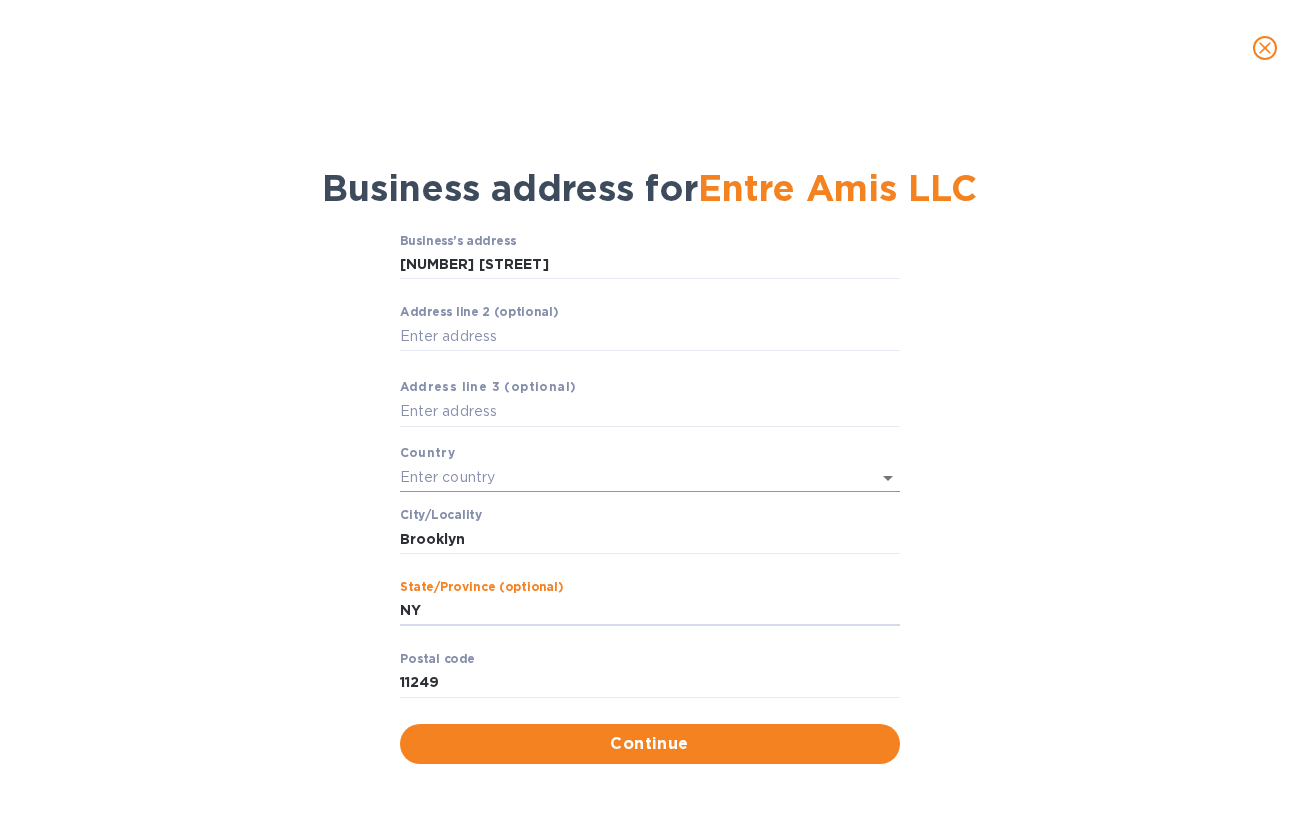 type on "NY" 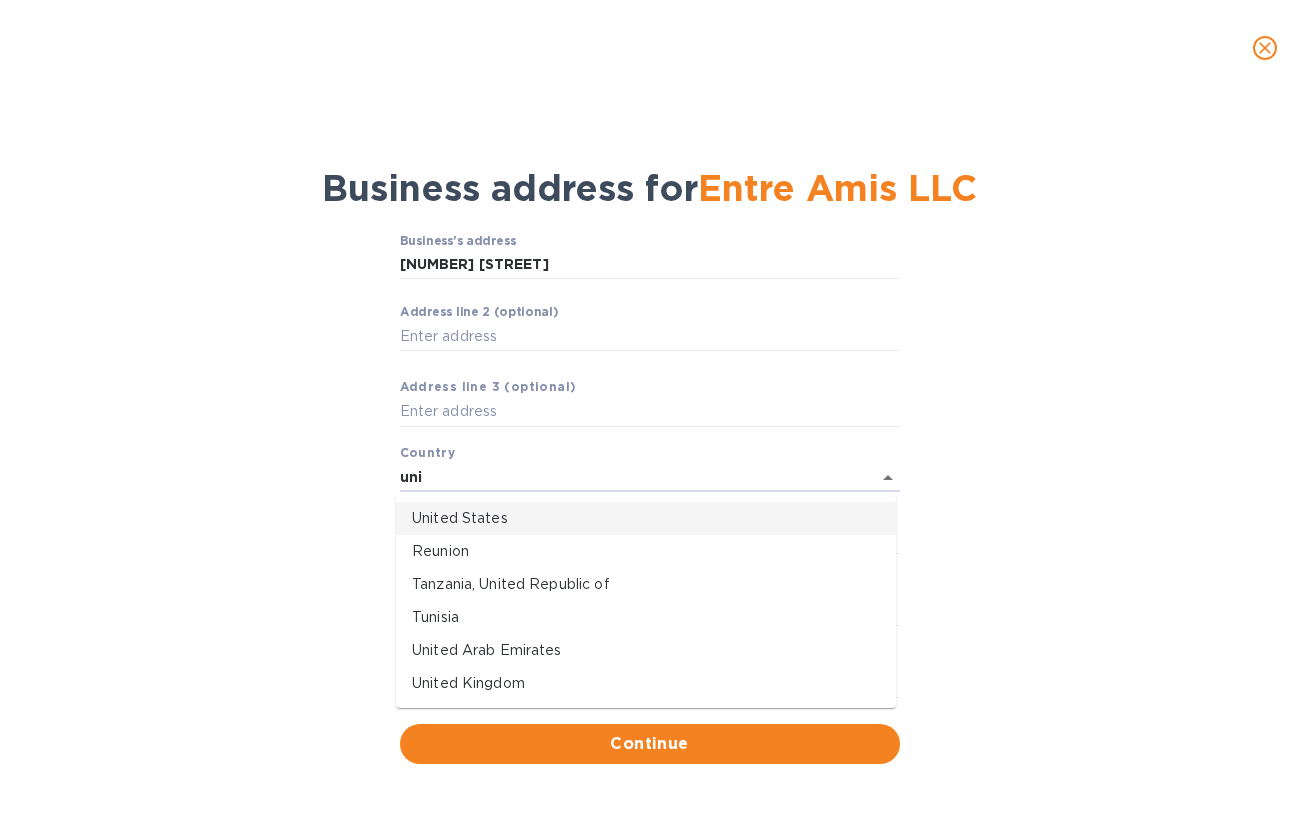 click on "United States" at bounding box center (646, 518) 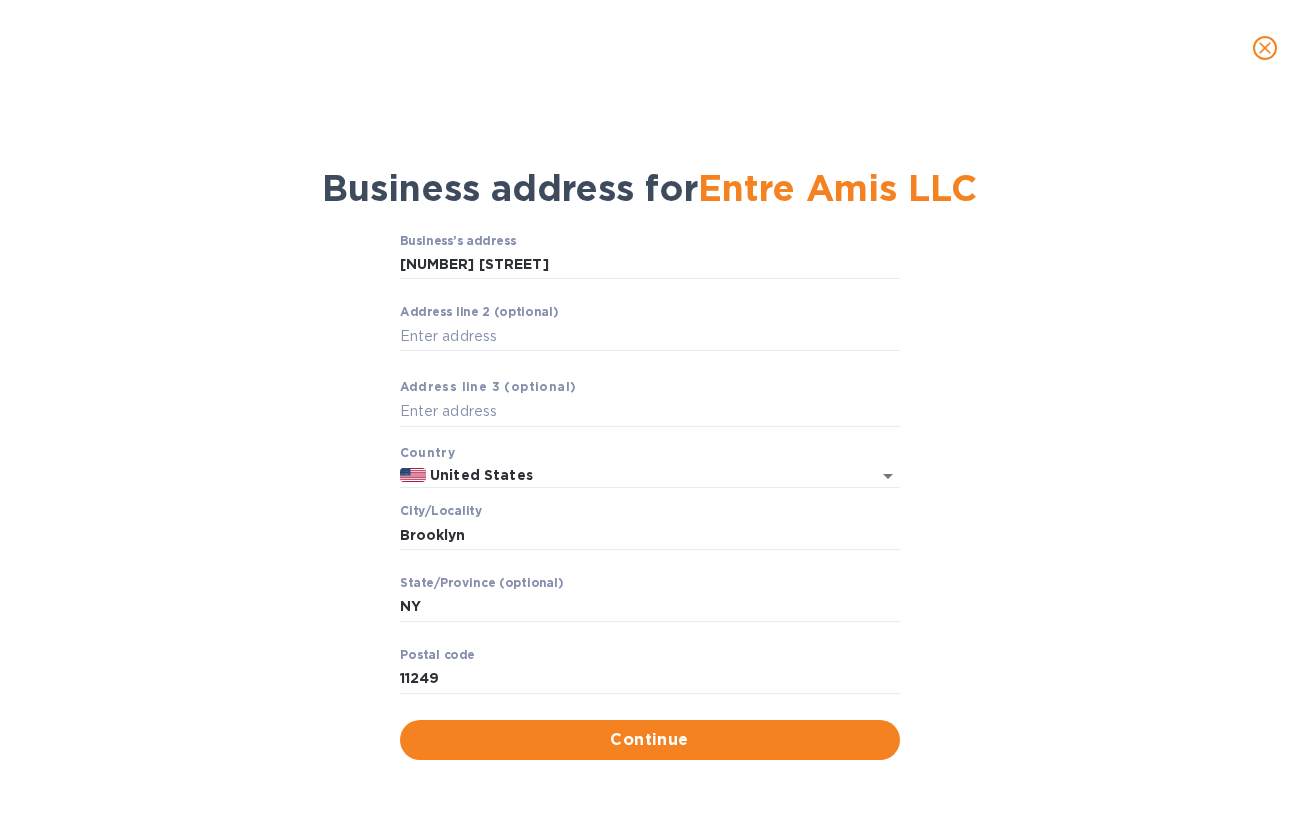click on "Business’s аddress [NUMBER] [STREET] Аddress line 2 (optional) Аddress line 3 (optional) Country United States Сity/Locаlity [CITY] Stаte/Province (optional) [STATE] Pоstal cоde [POSTAL_CODE] Continue" at bounding box center [649, 497] 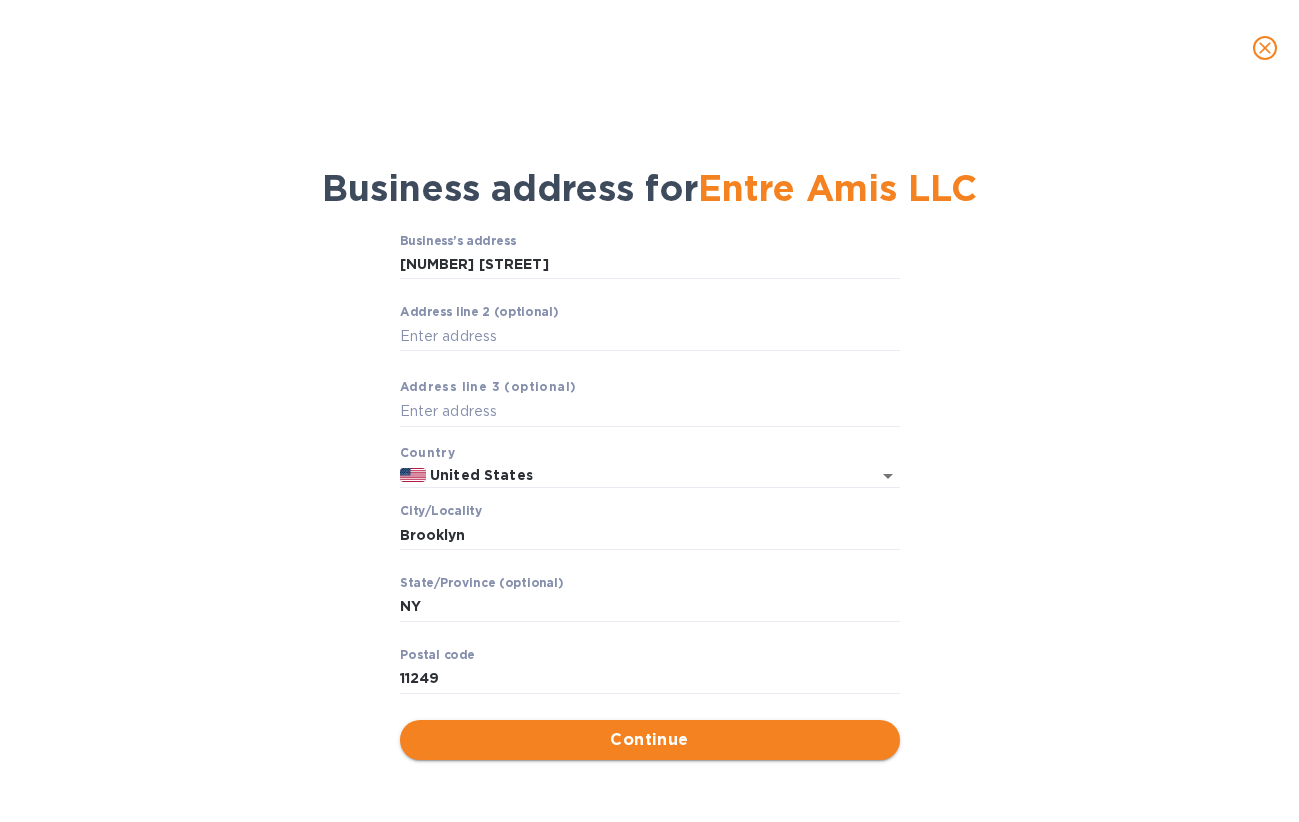 click on "Continue" at bounding box center [650, 740] 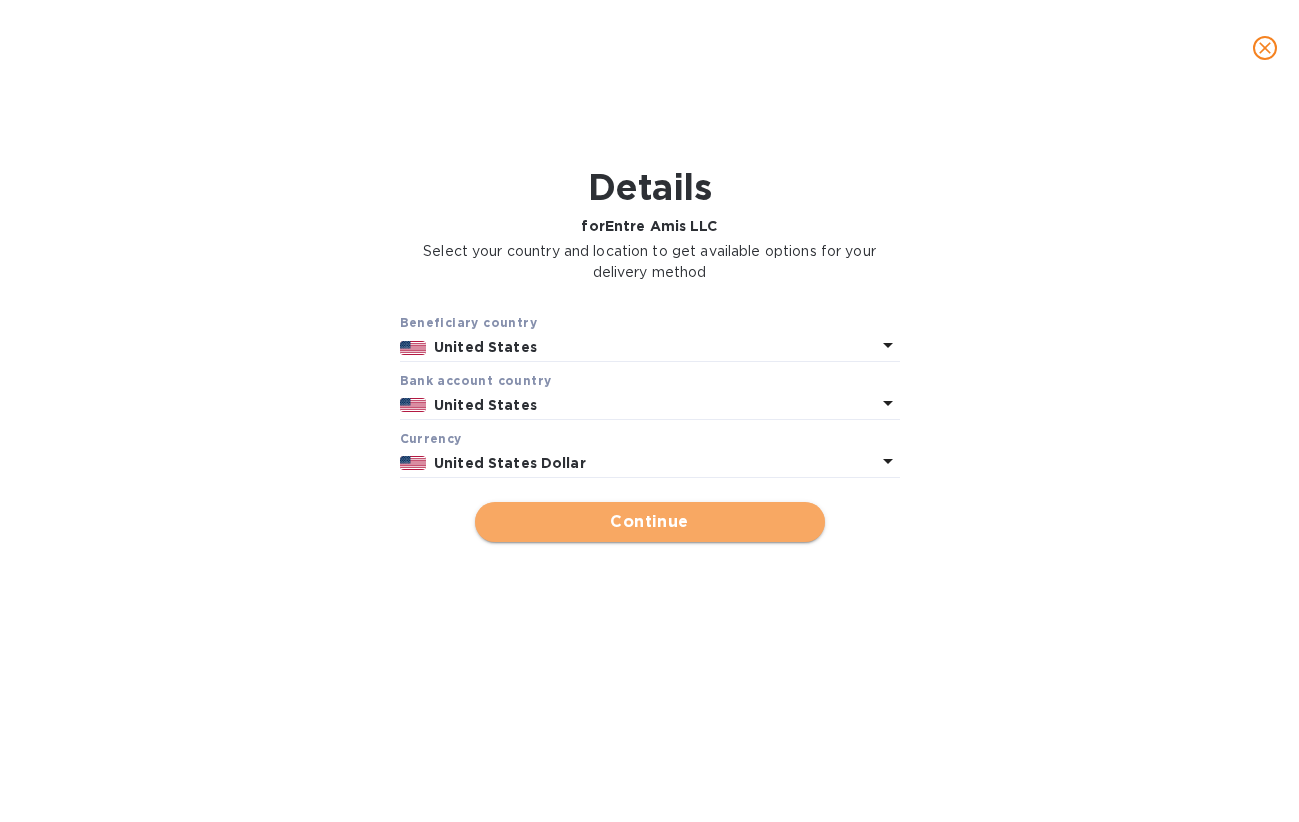 click on "Continue" at bounding box center (650, 522) 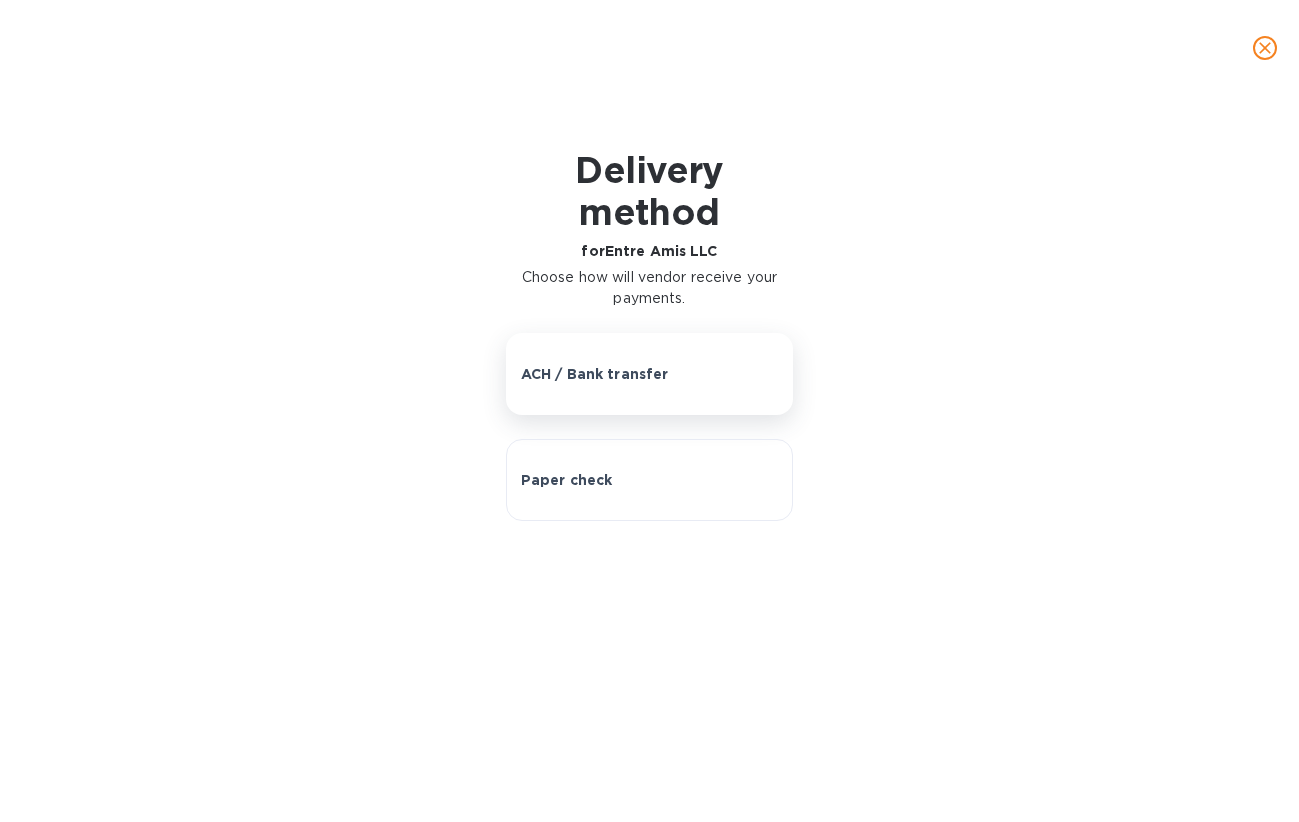 click on "ACH / Bank transfer" at bounding box center (595, 374) 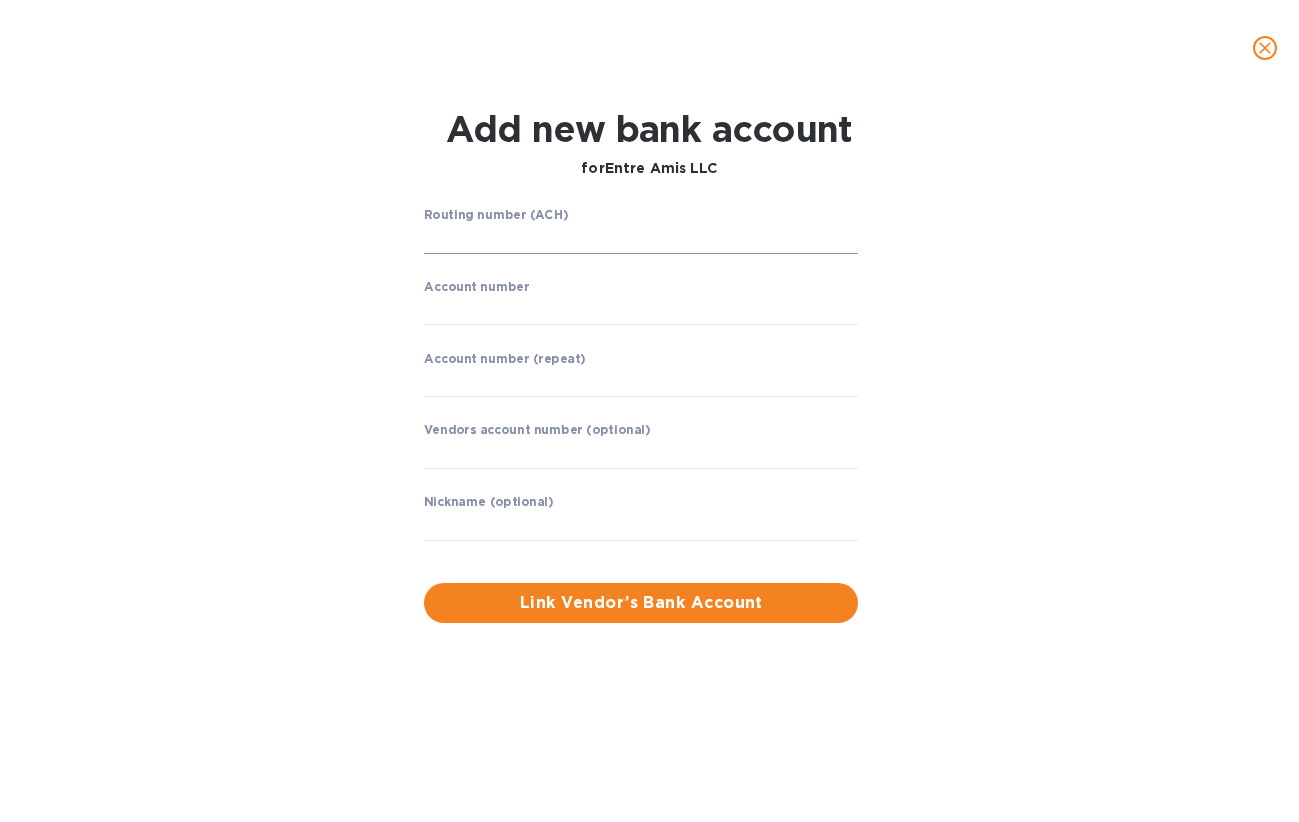click at bounding box center (641, 239) 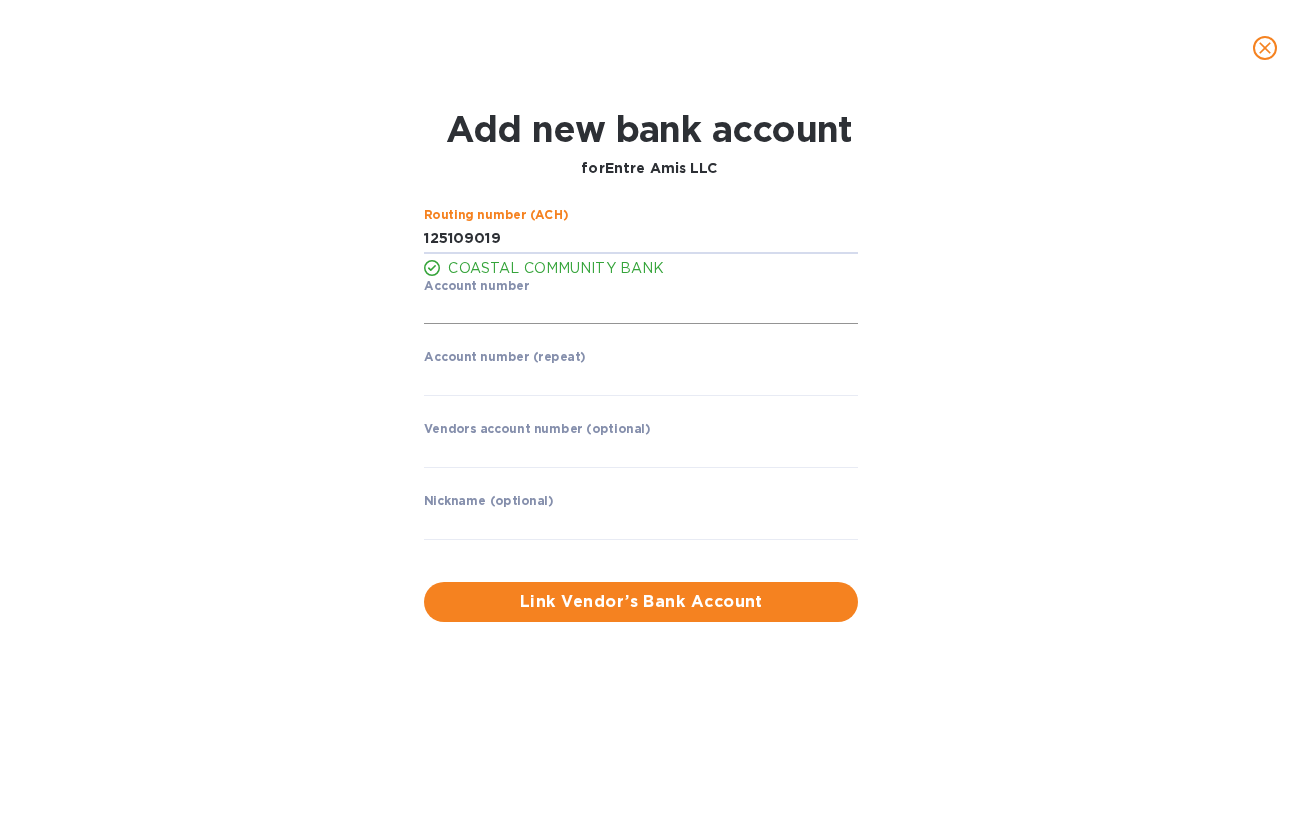 type on "125109019" 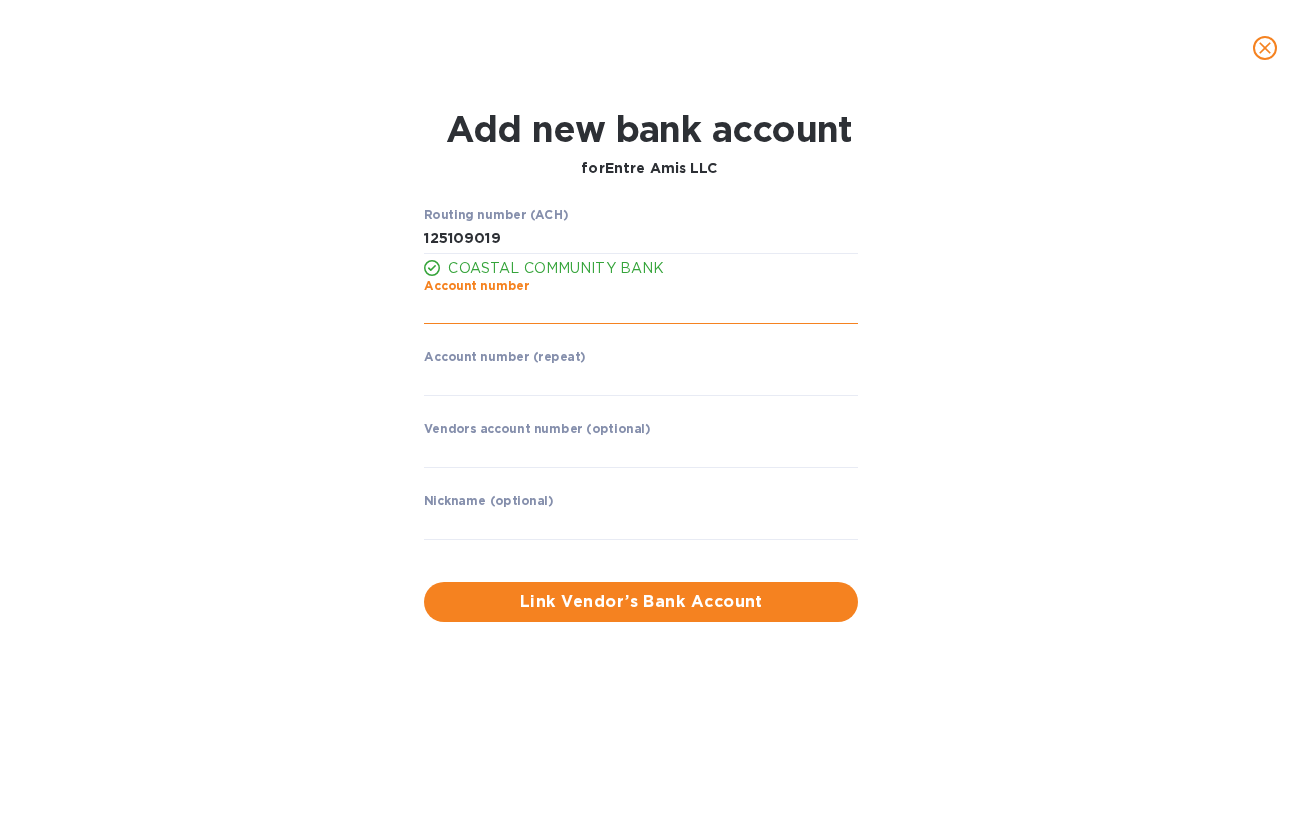 click at bounding box center [641, 310] 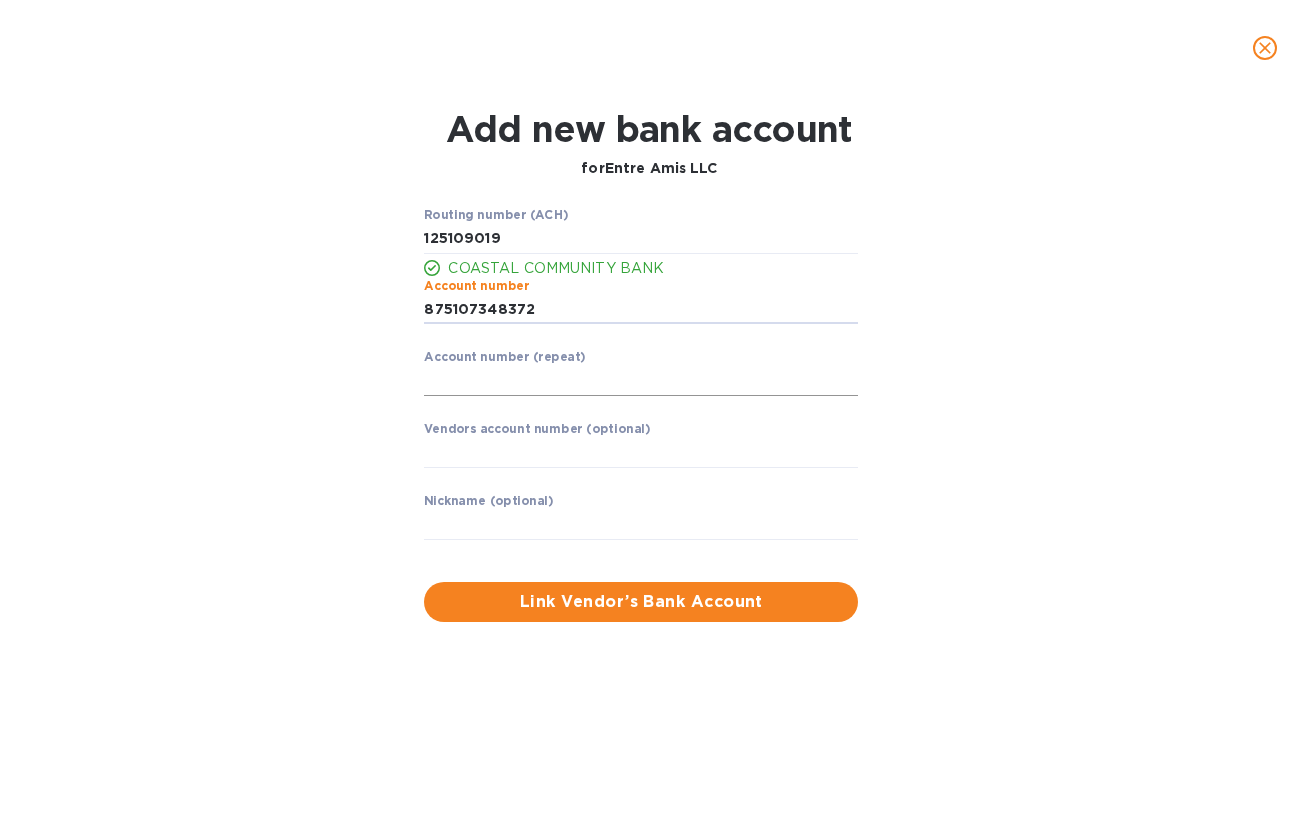 type on "875107348372" 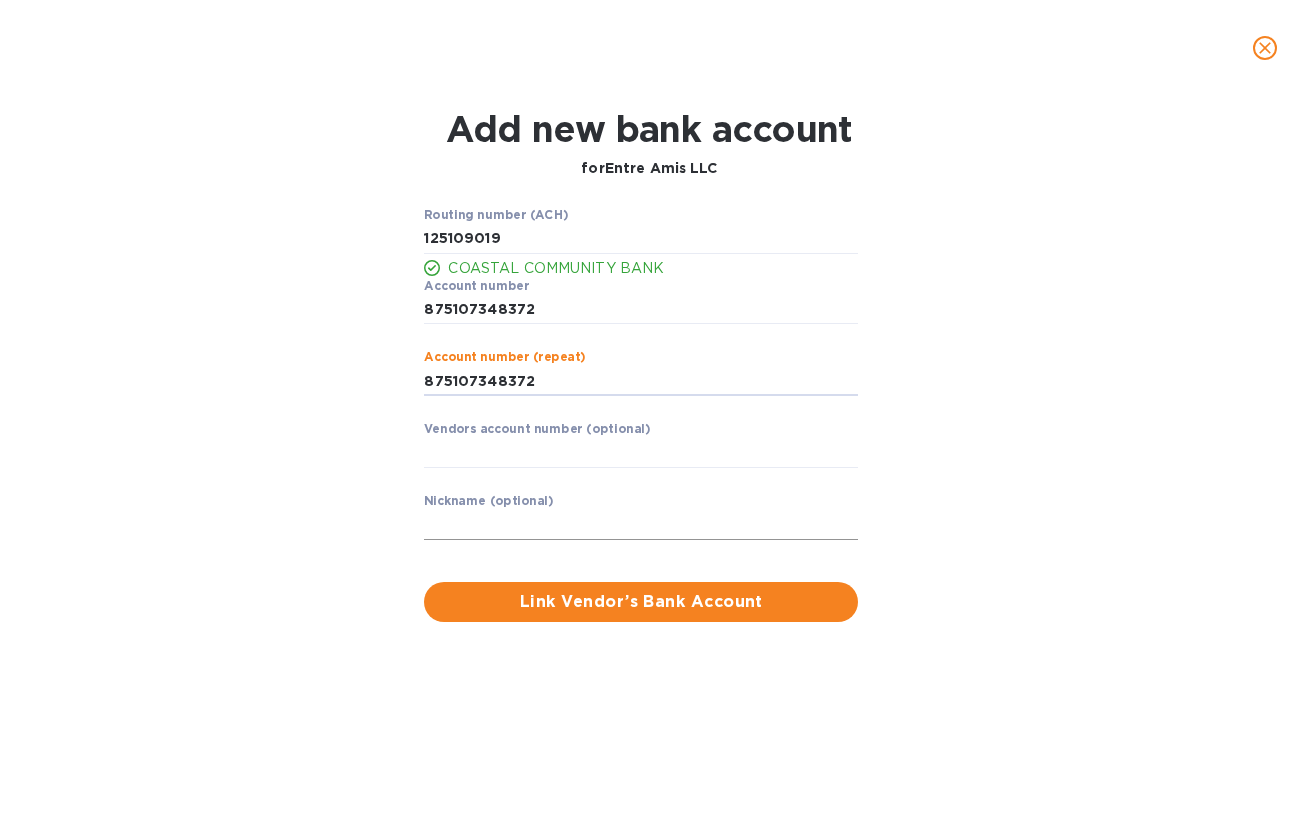 type on "875107348372" 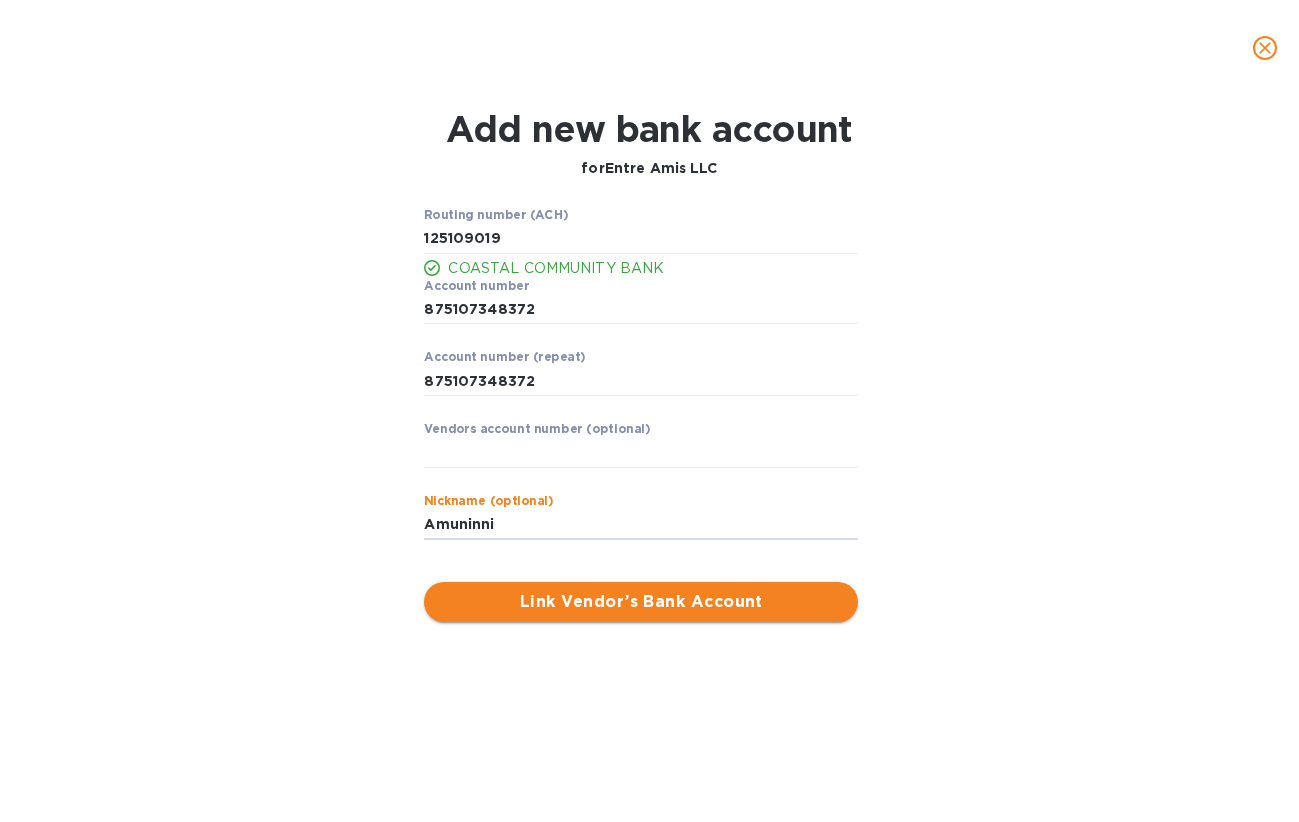 type on "Amuninni" 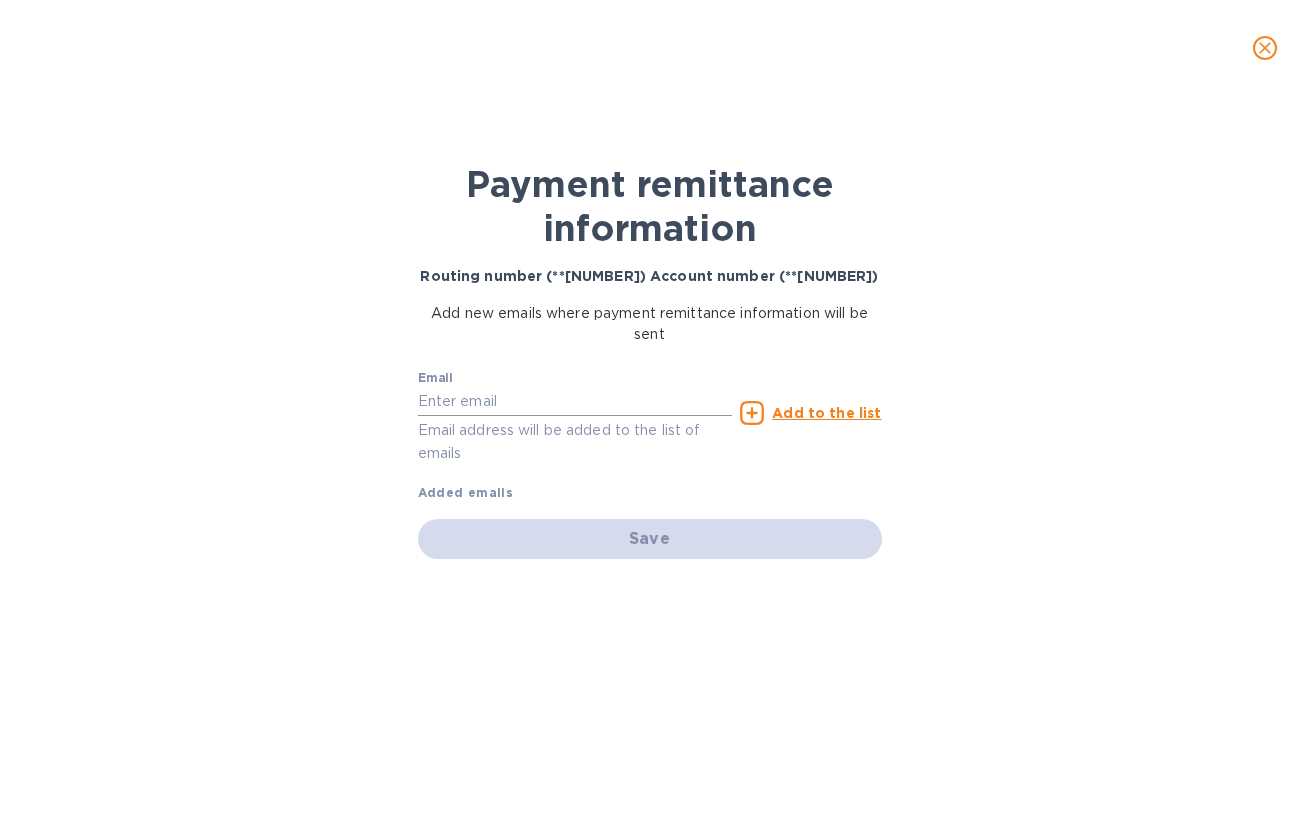 click at bounding box center [575, 402] 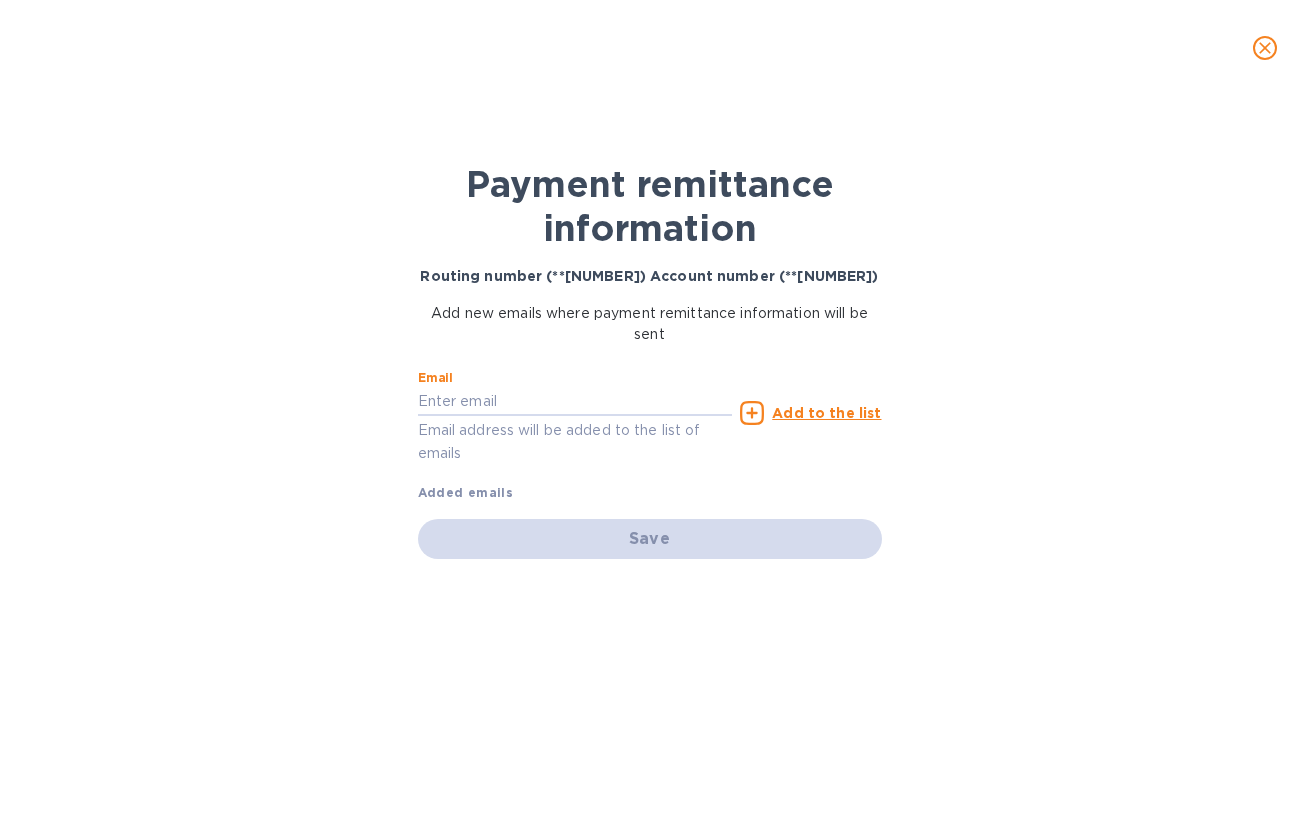paste on "[EMAIL]" 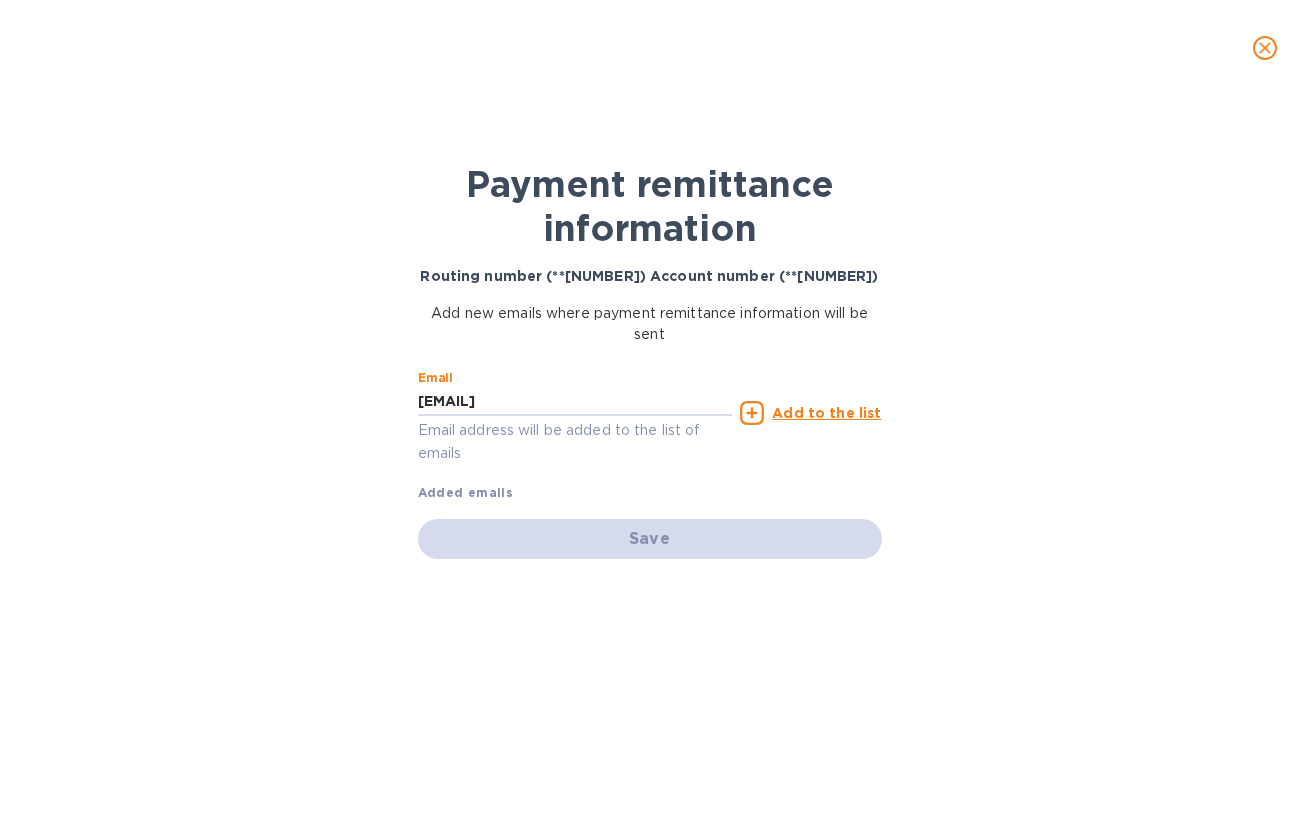type on "[EMAIL]" 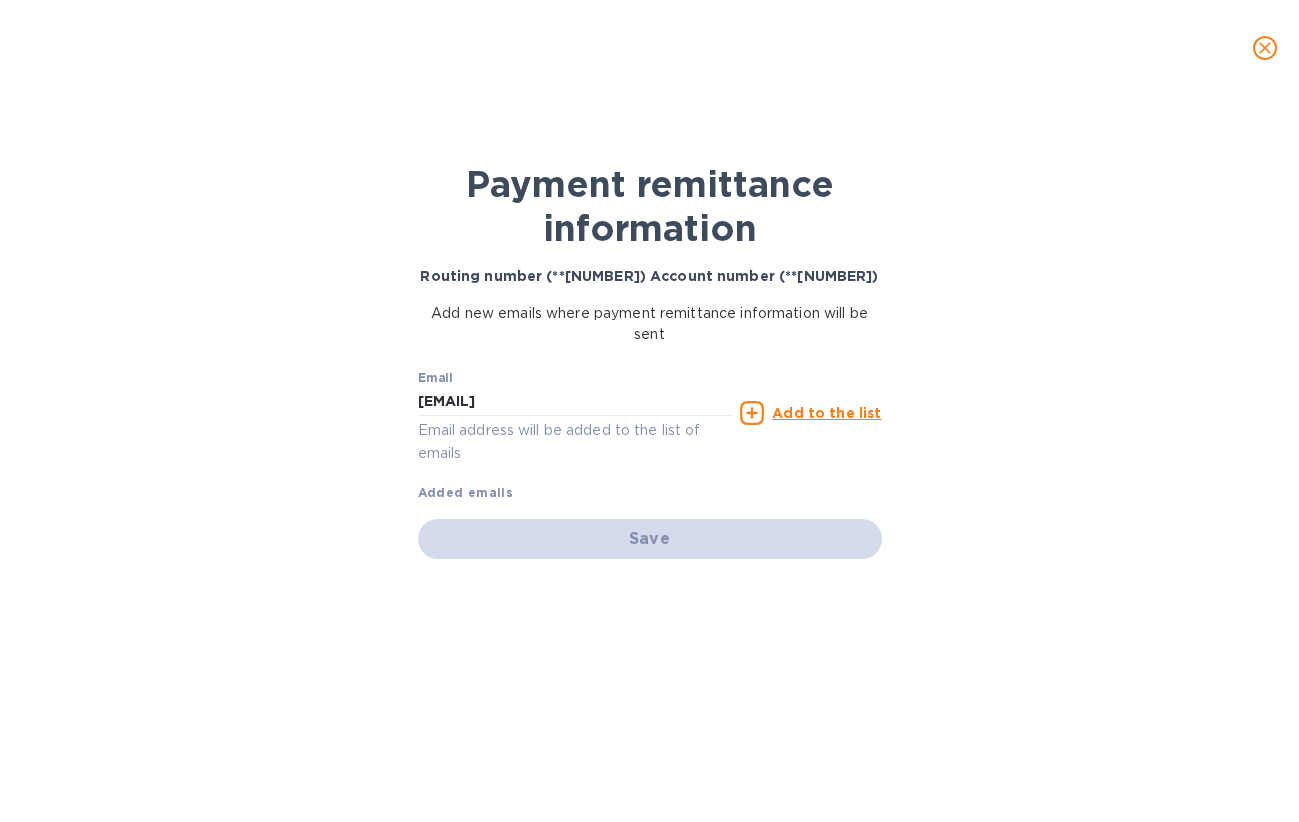 click on "Add to the list" at bounding box center (826, 413) 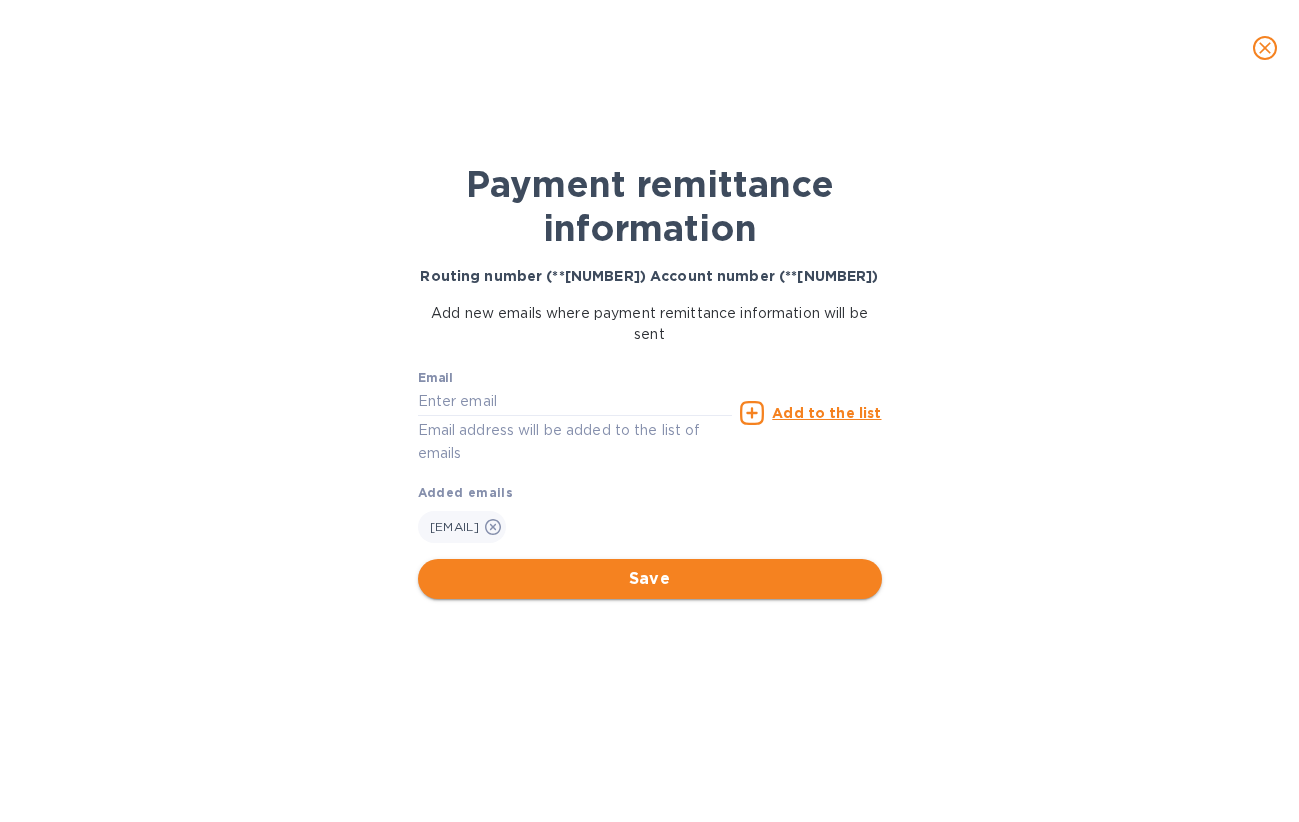 click on "Save" at bounding box center [650, 579] 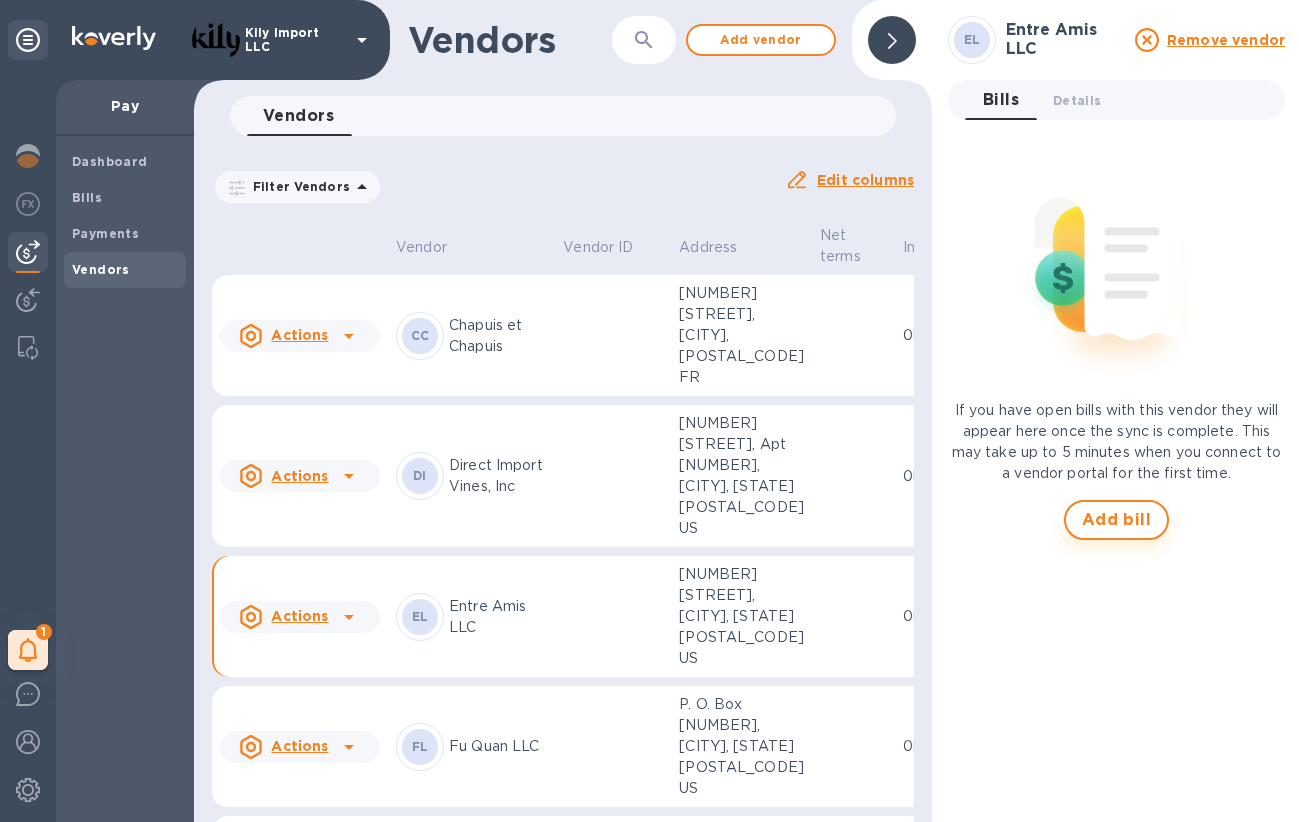 click on "Add bill" at bounding box center [1117, 520] 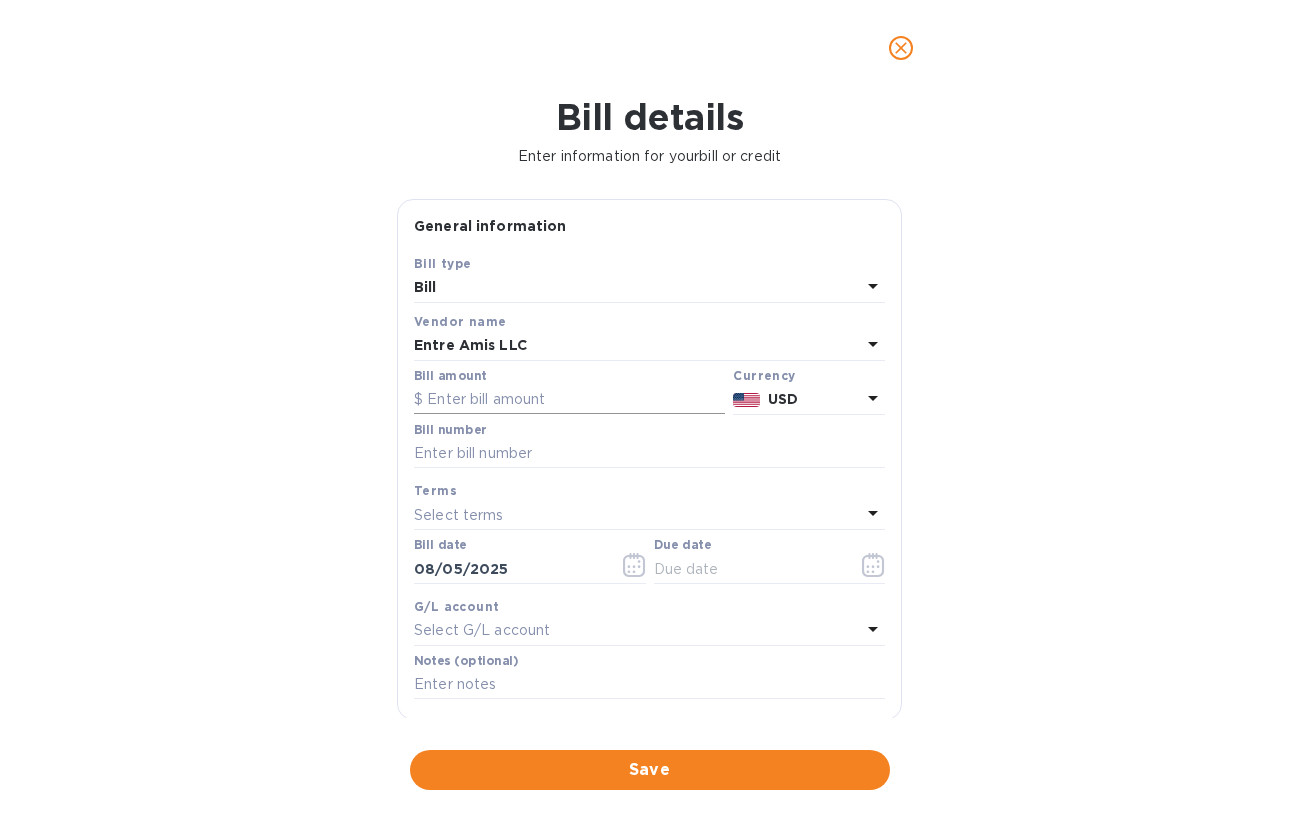 click at bounding box center (569, 400) 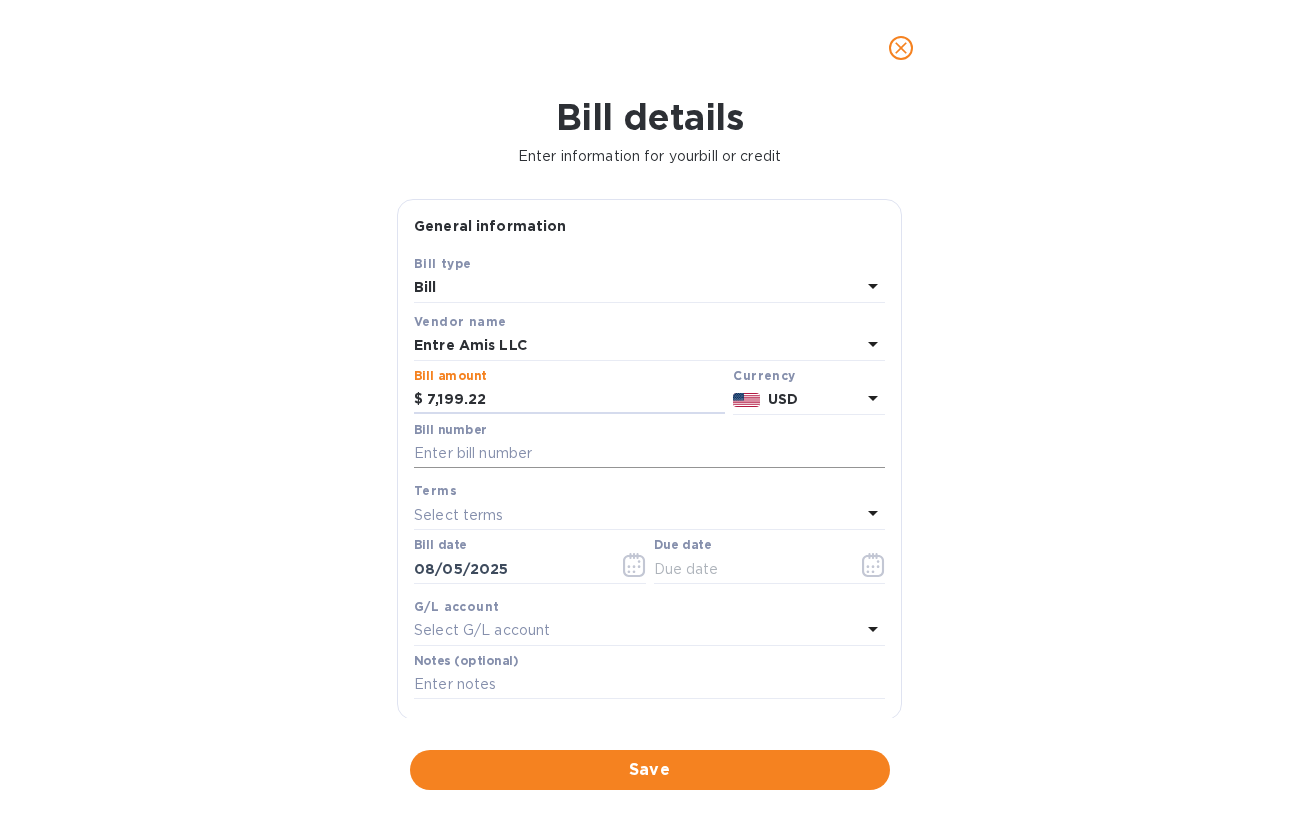 type on "7,199.22" 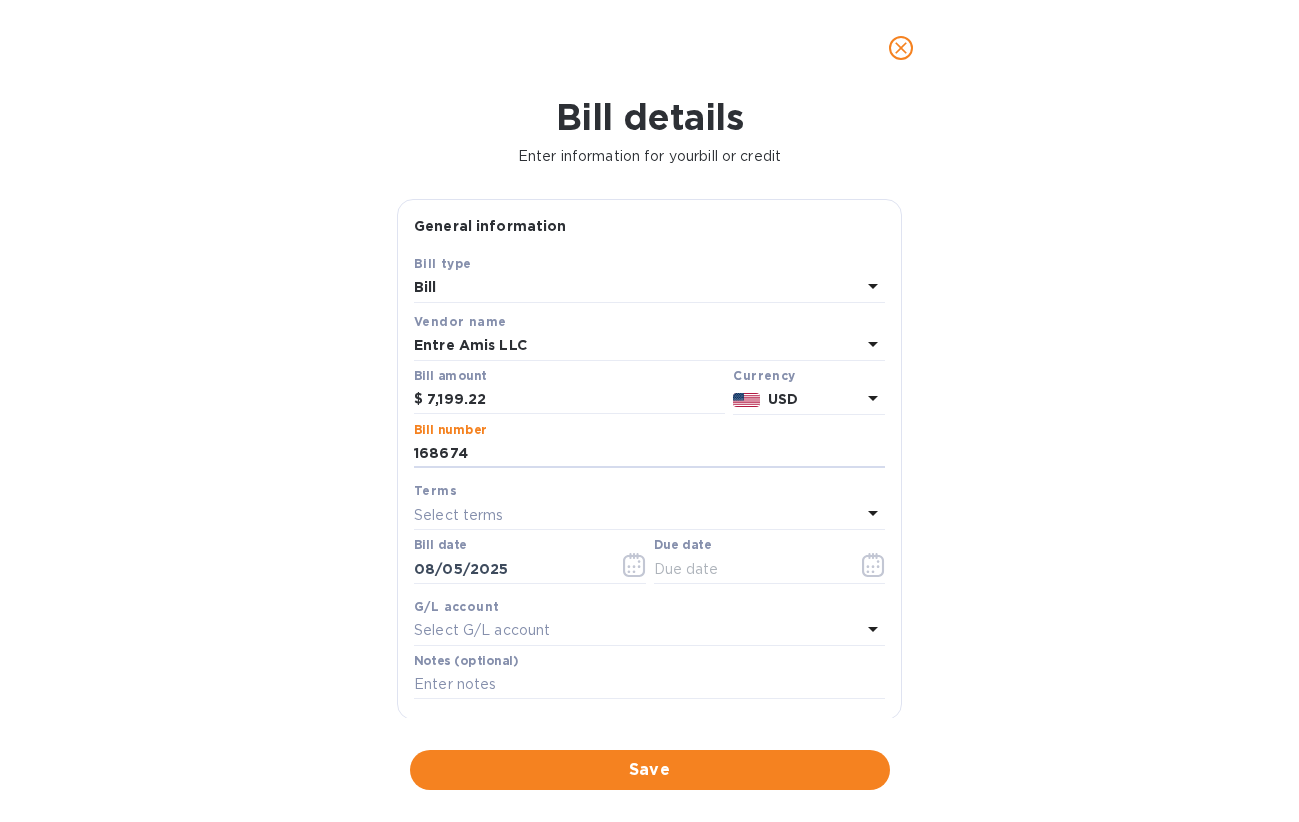 type on "168674" 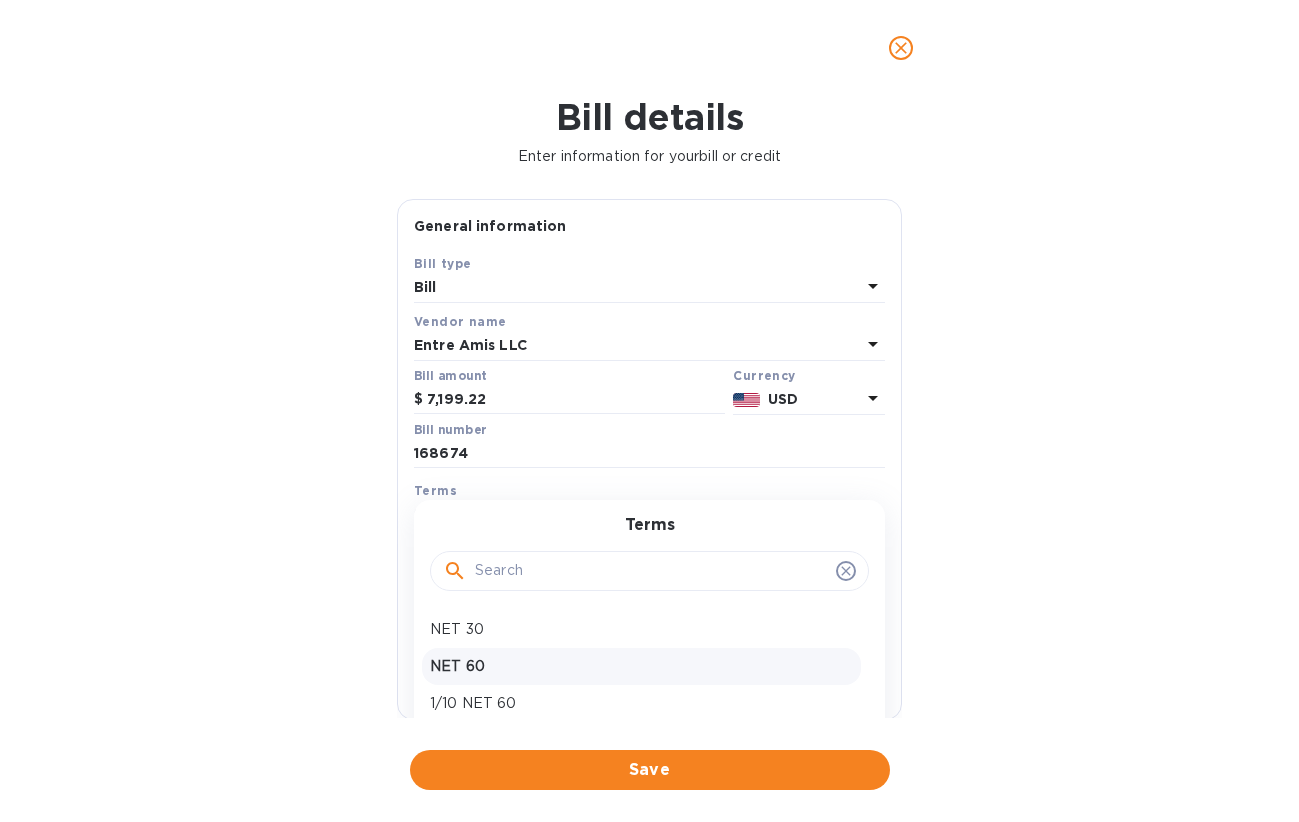 click on "NET 60" at bounding box center [641, 666] 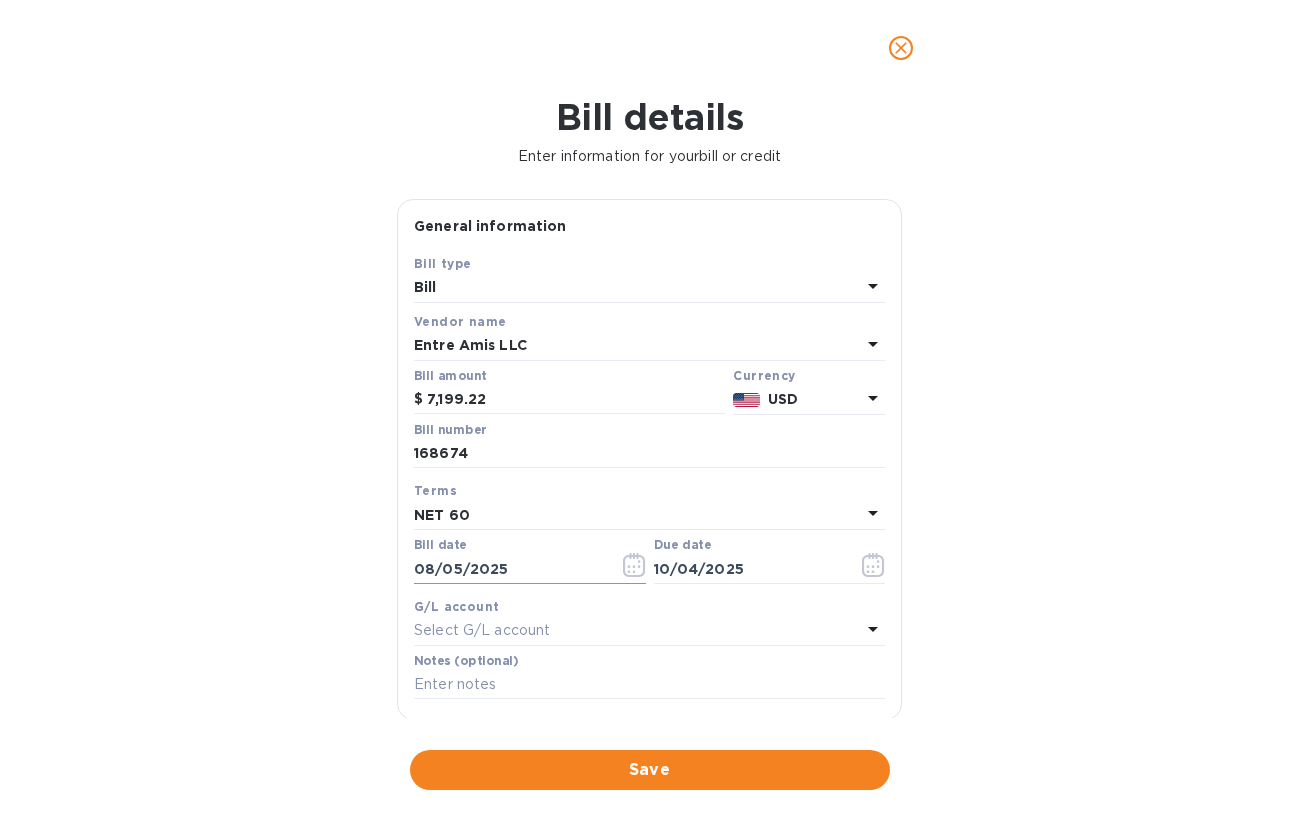 click 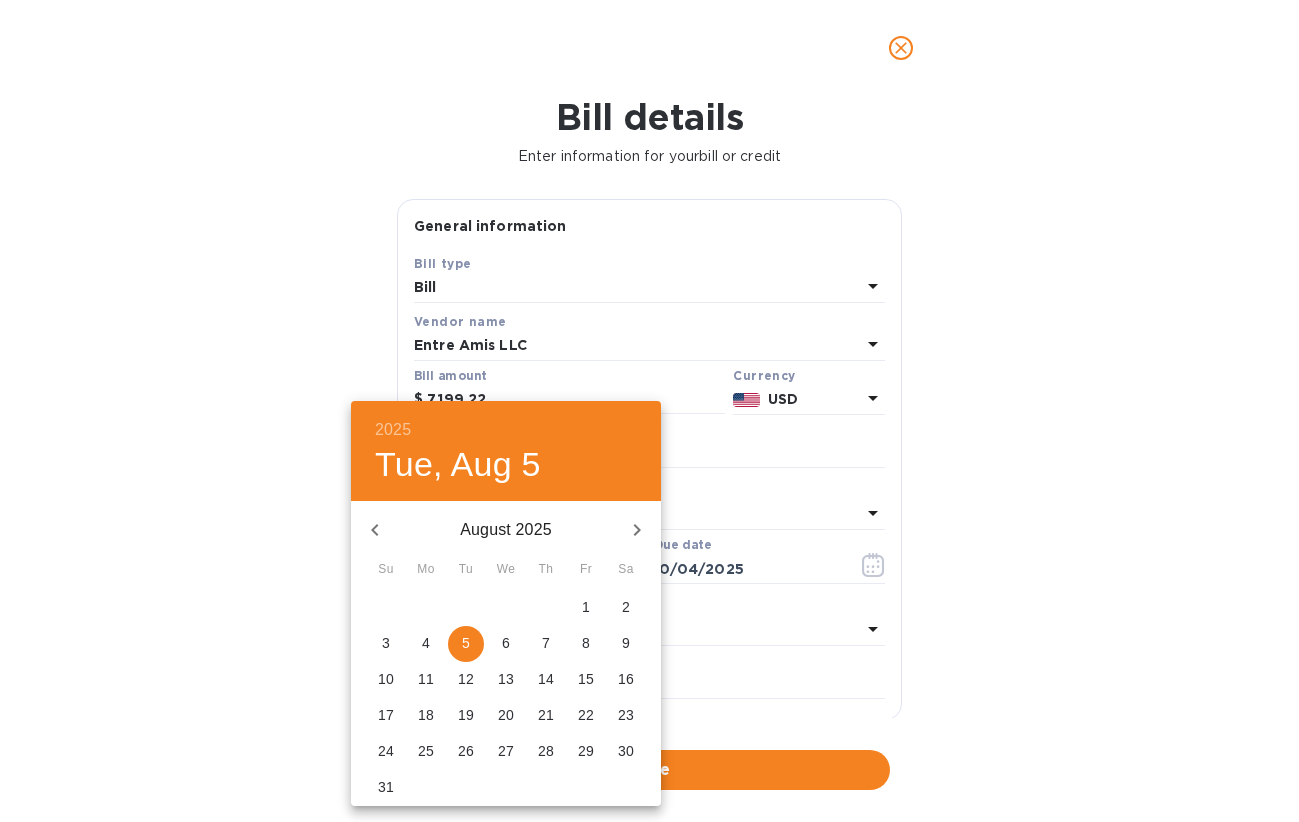 click 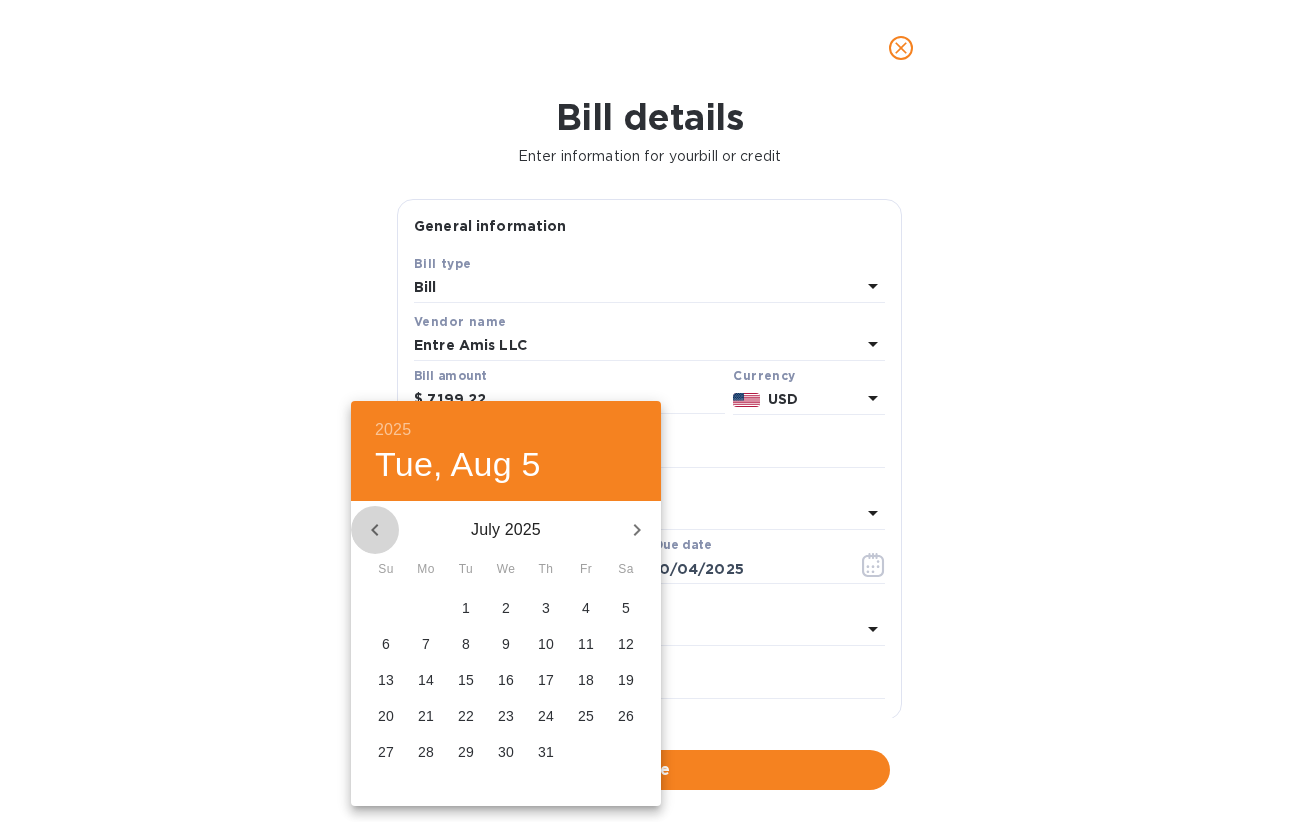 click 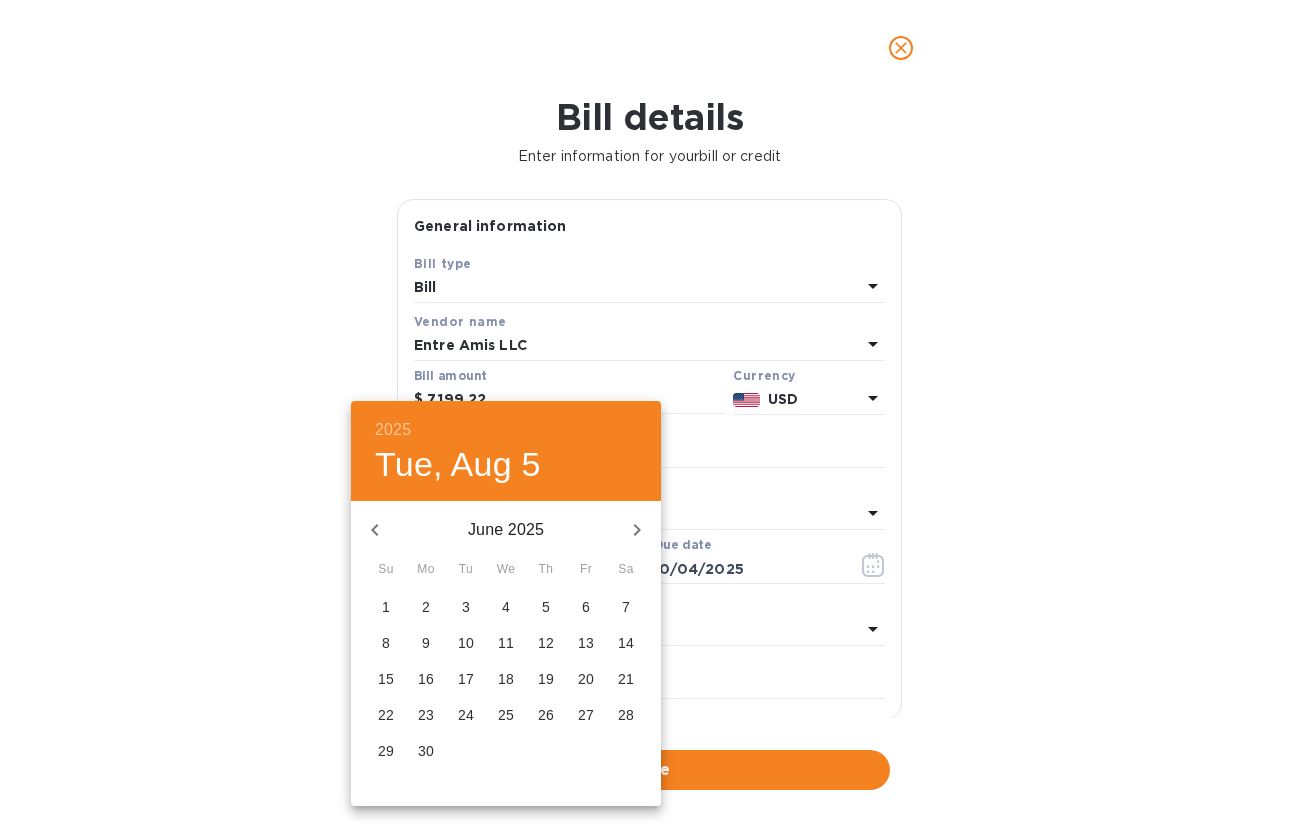 click on "12" at bounding box center (546, 643) 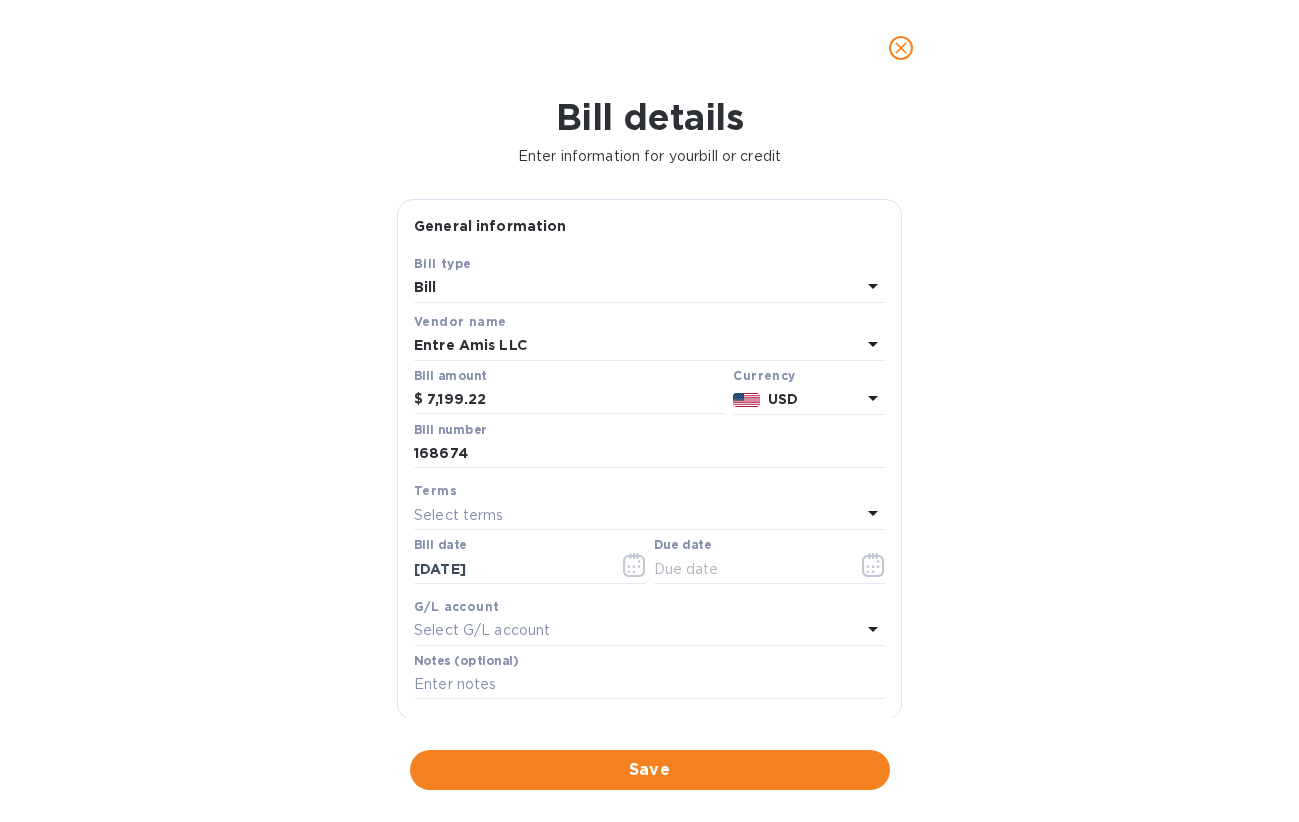 click on "Select terms" at bounding box center [637, 515] 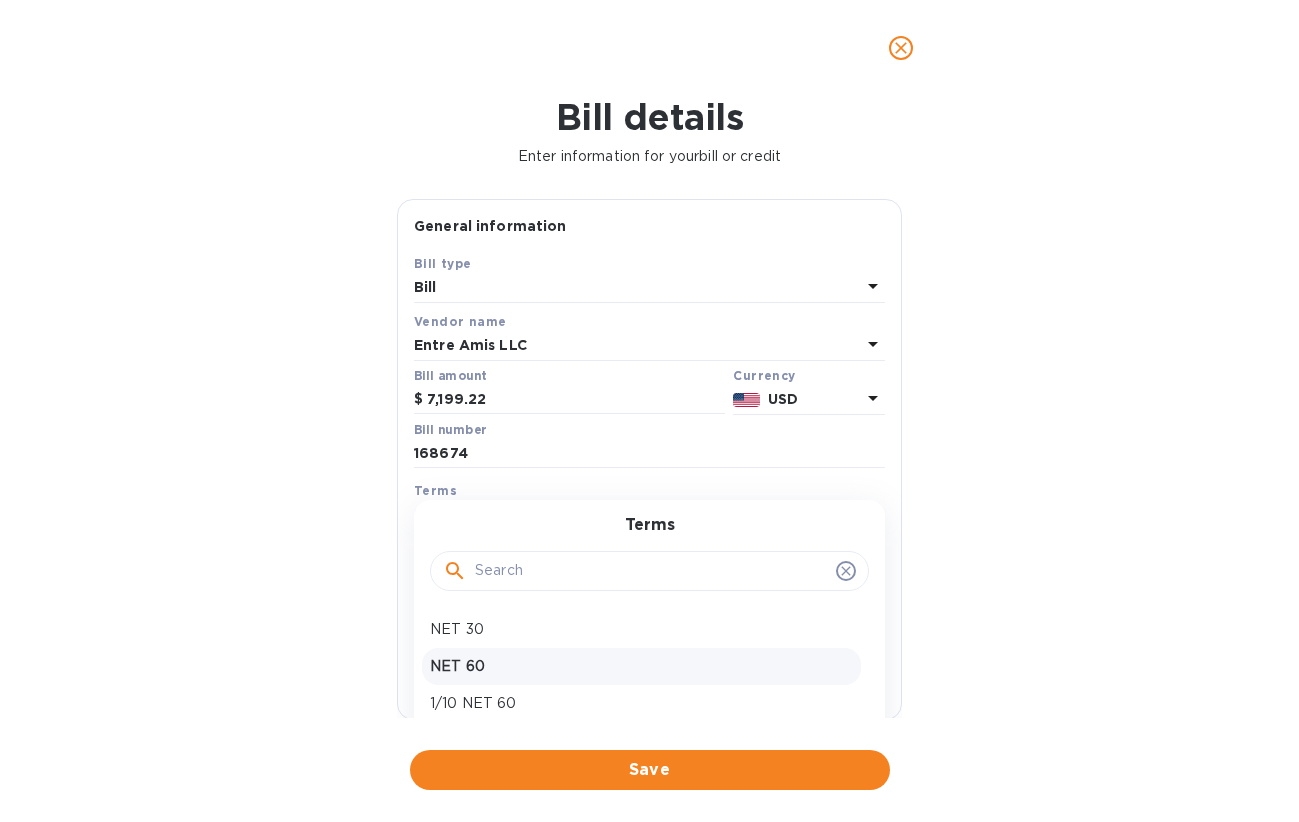 click on "NET 60" at bounding box center [641, 666] 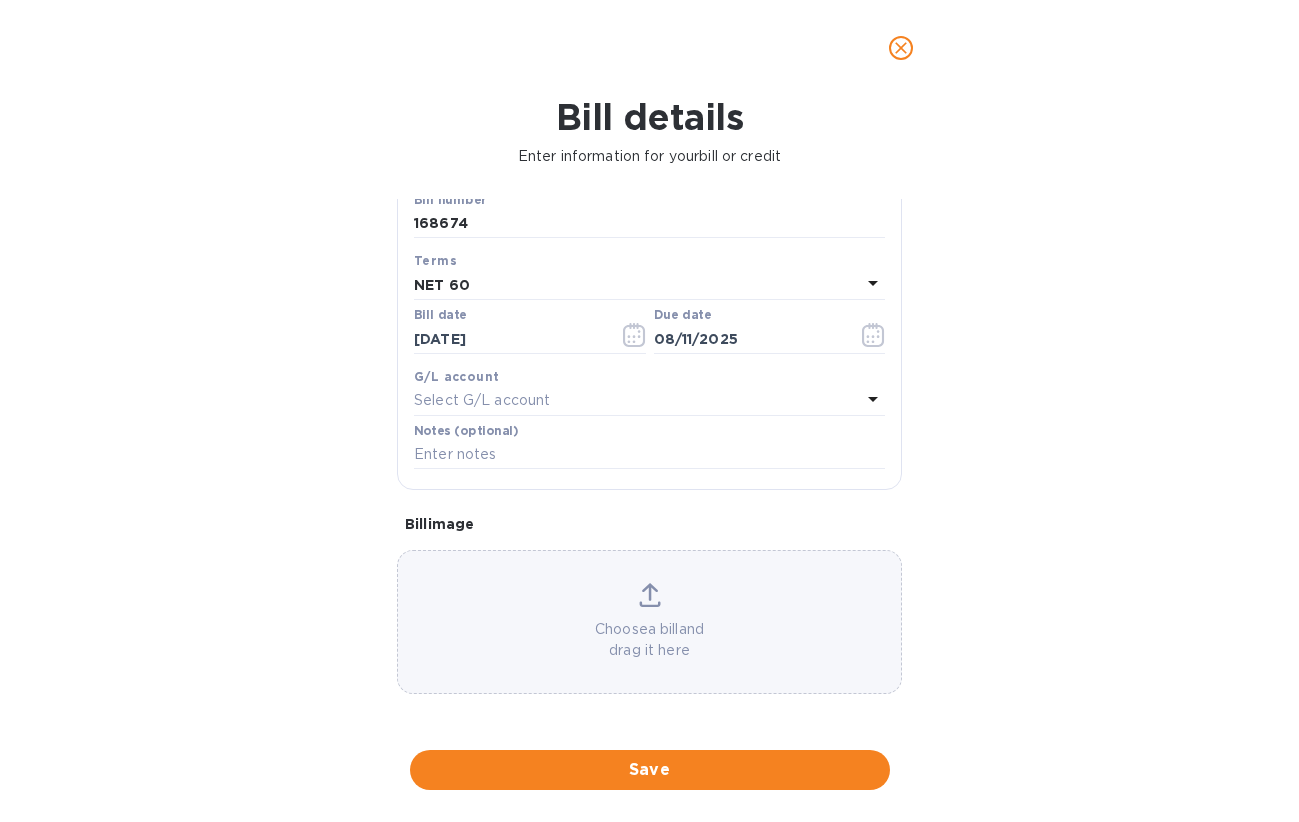 scroll, scrollTop: 243, scrollLeft: 0, axis: vertical 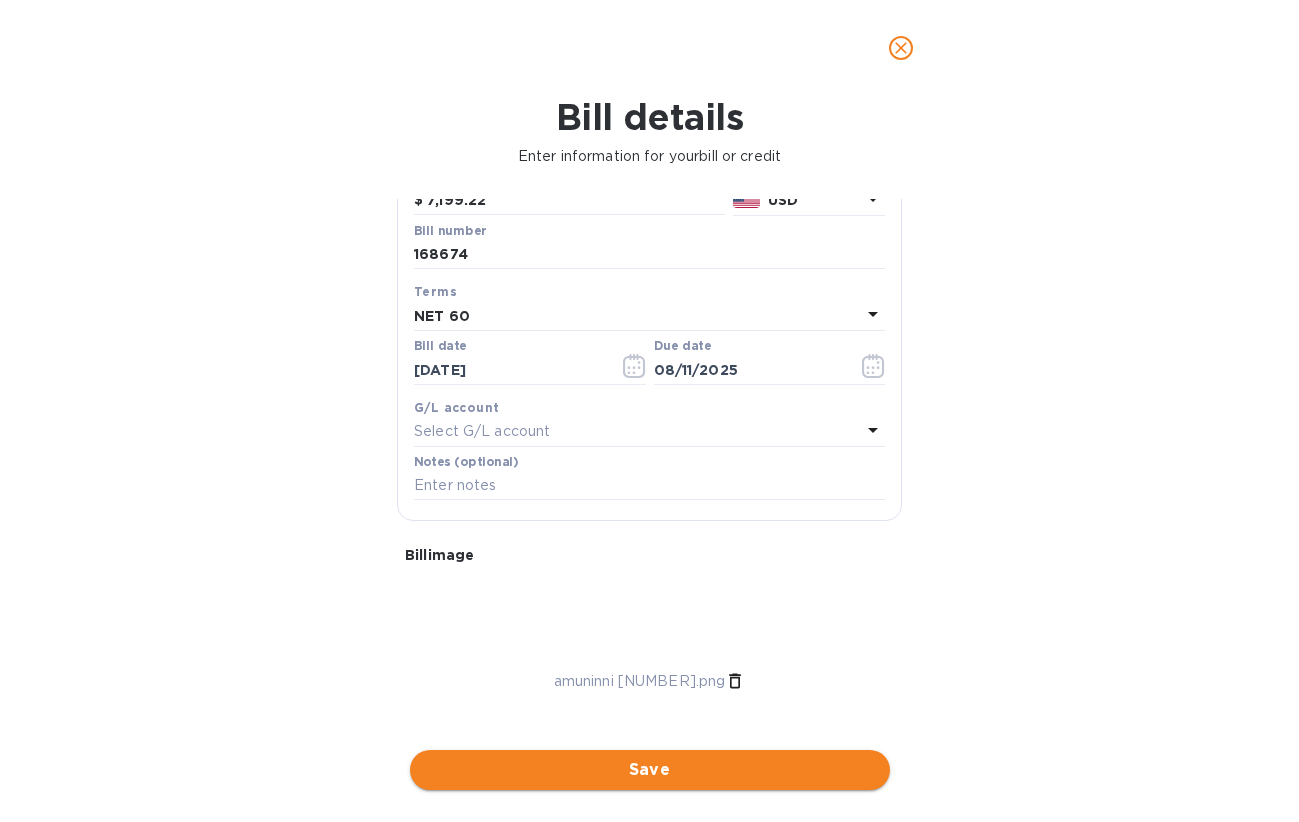 click on "Save" at bounding box center [650, 770] 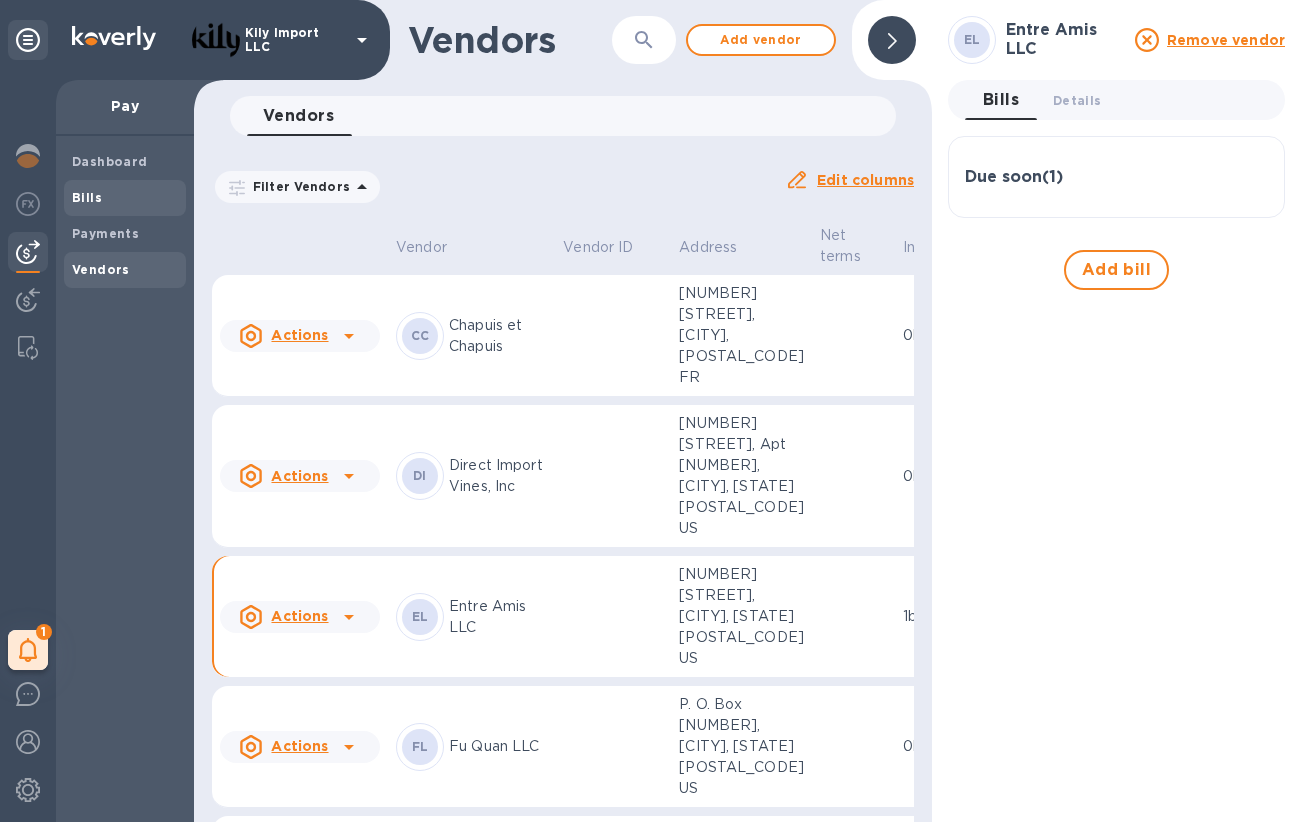 click on "Bills" at bounding box center (87, 197) 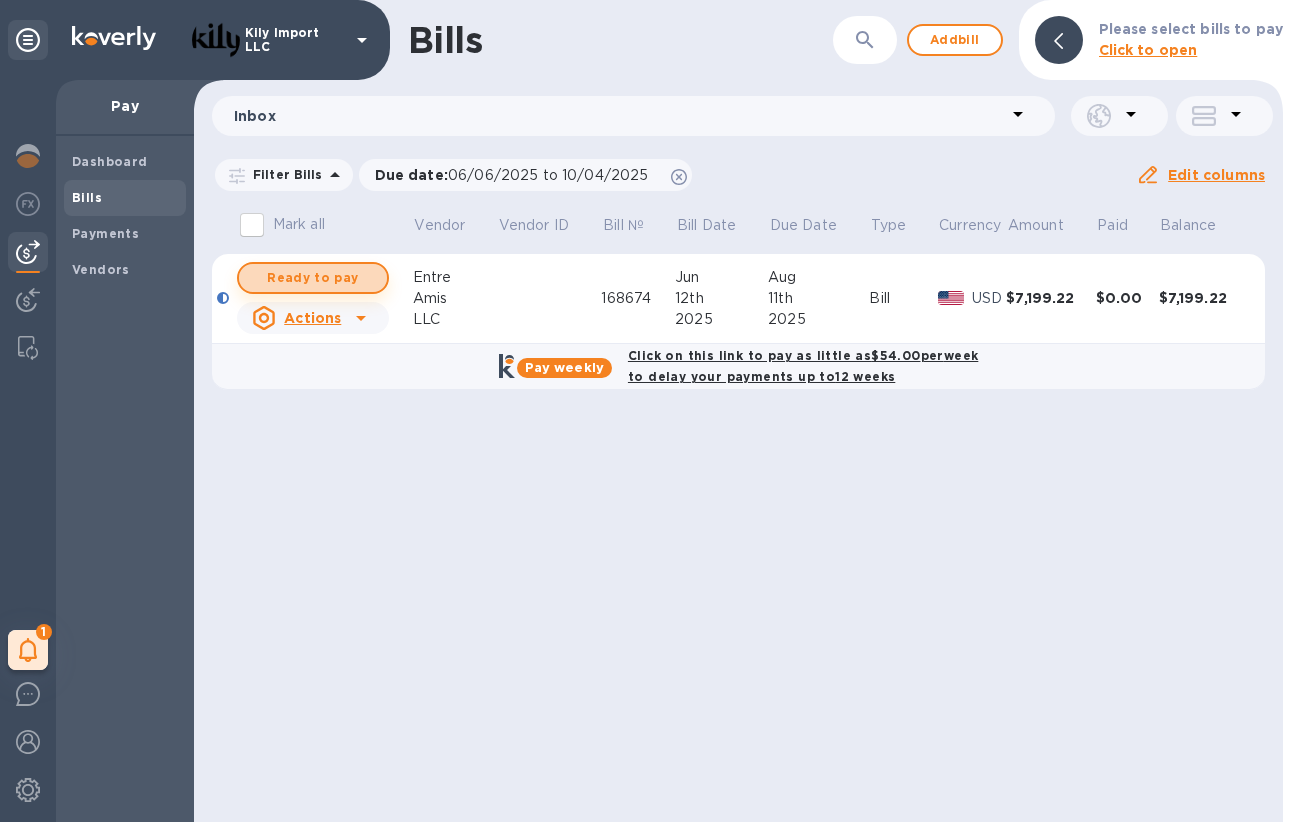 click on "Ready to pay" at bounding box center [313, 278] 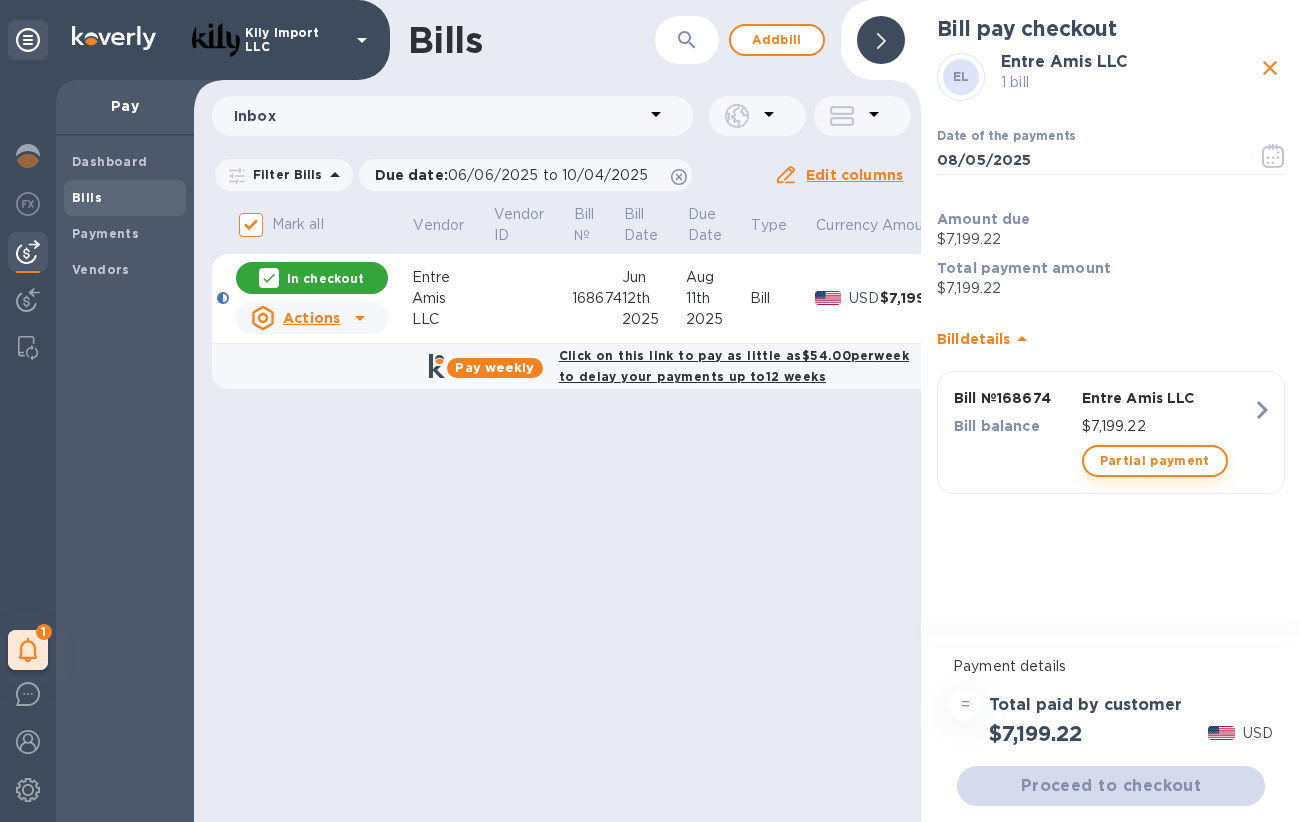 click on "Partial payment" at bounding box center [1155, 461] 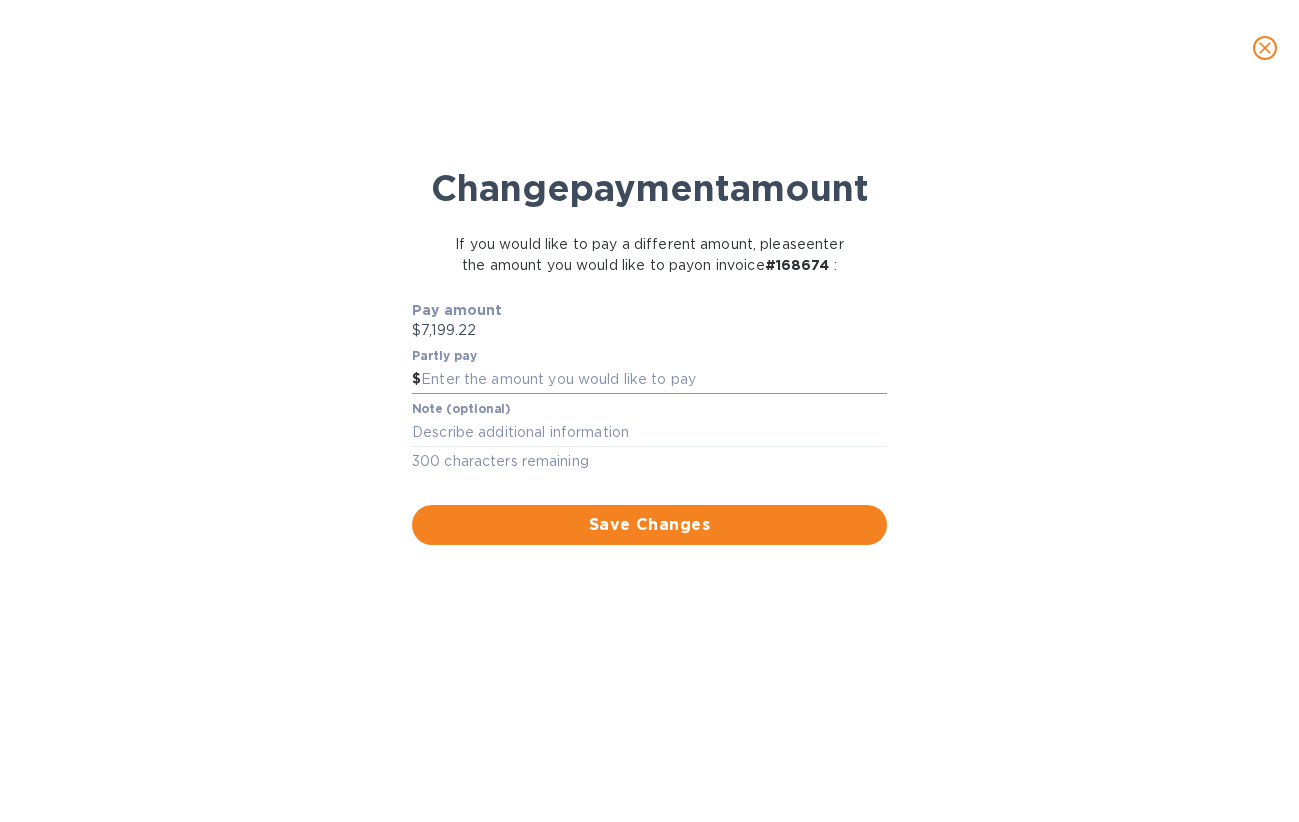 click at bounding box center (654, 380) 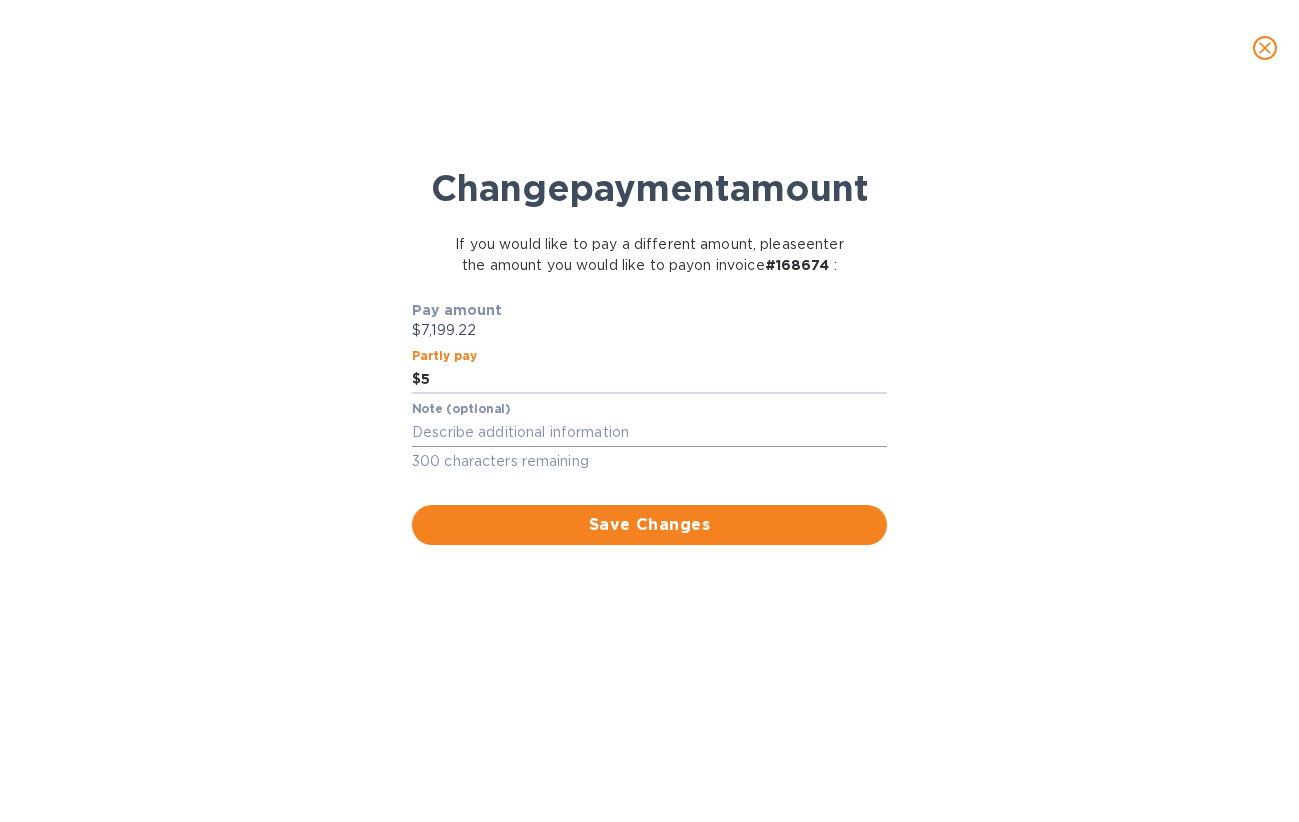 type on "5" 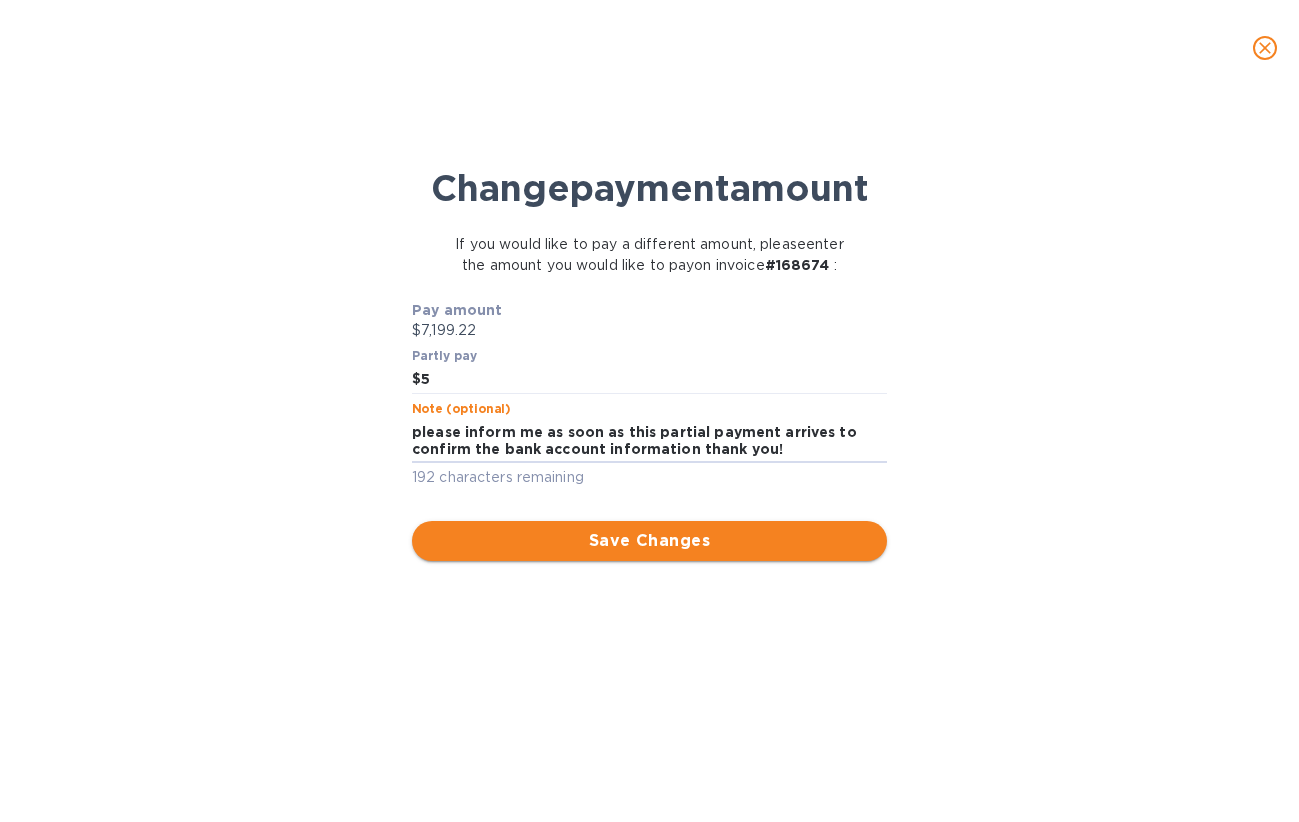 type on "please inform me as soon as this partial payment arrives to confirm the bank account information thank you!" 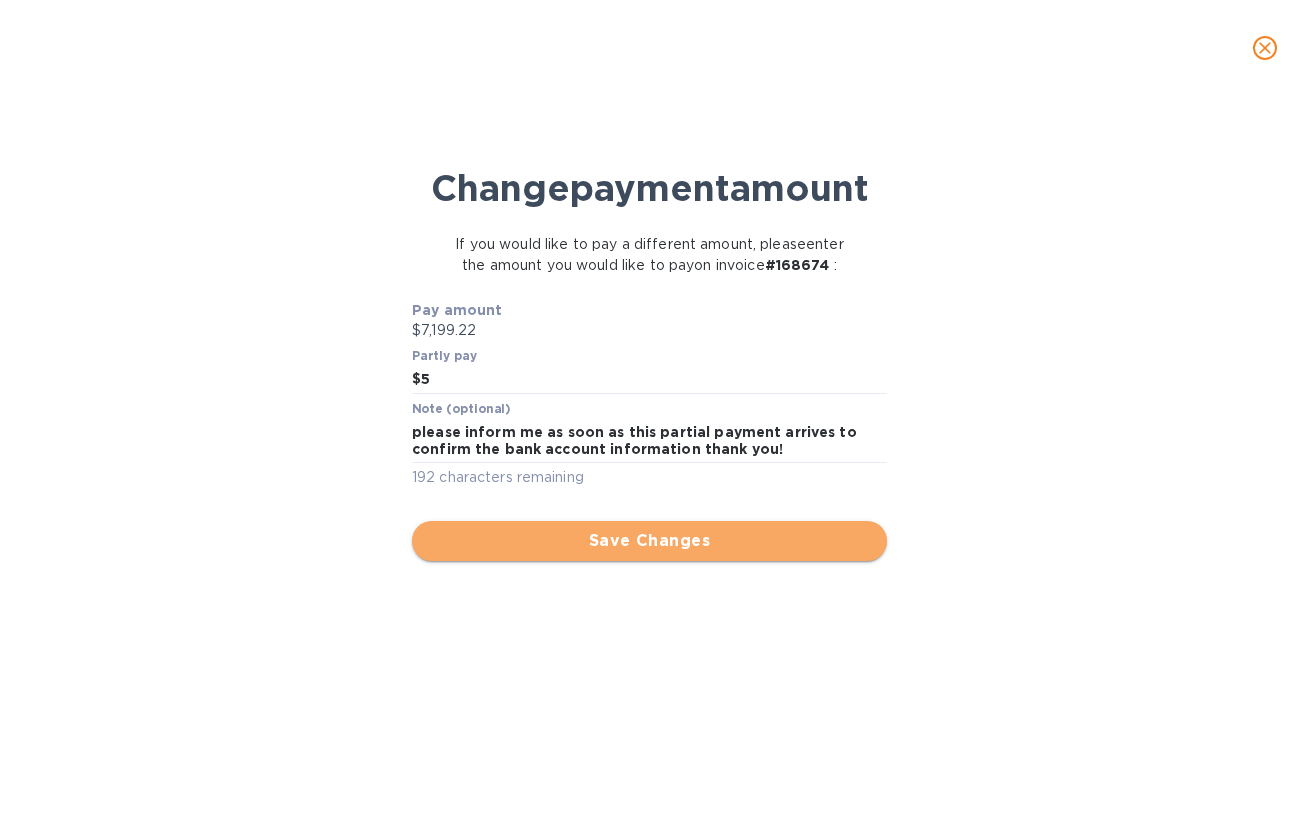 click on "Save Changes" at bounding box center (649, 541) 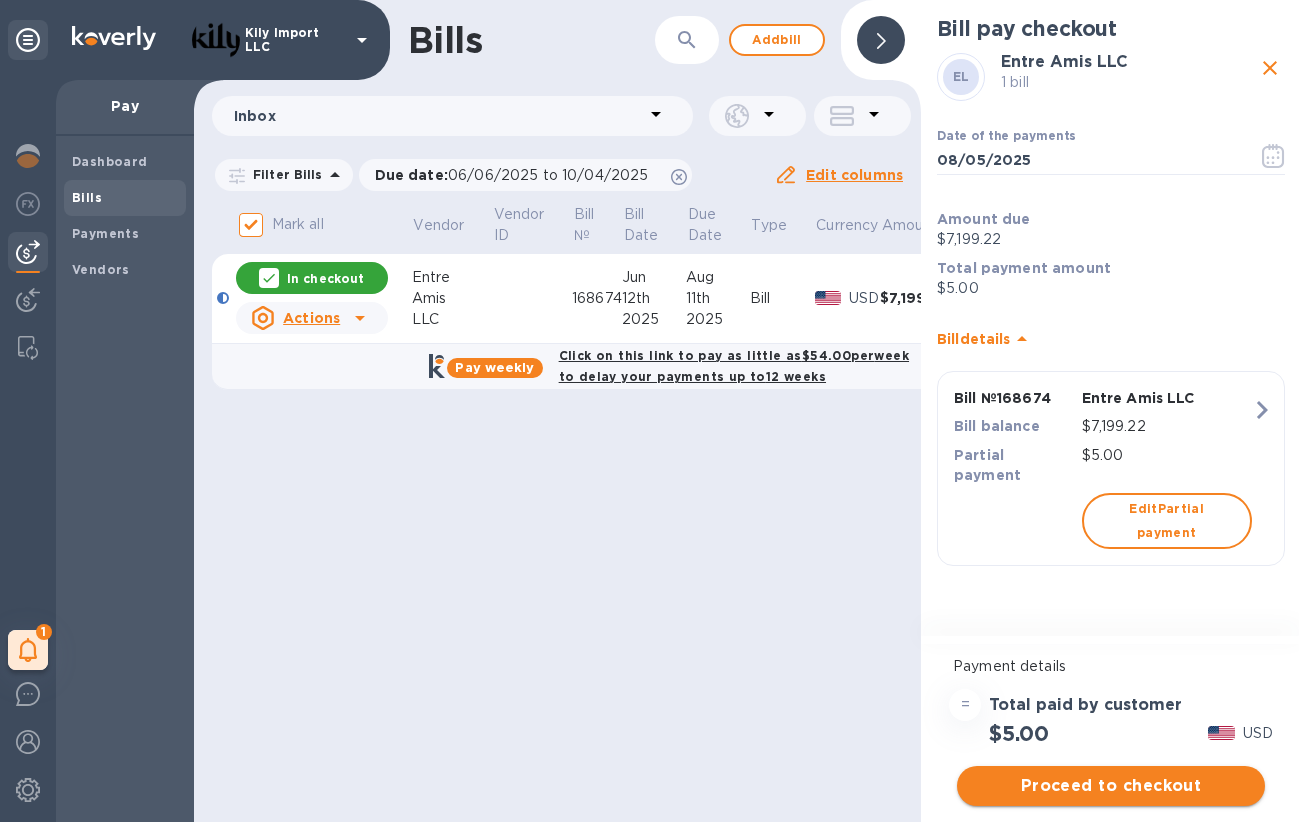 click on "Proceed to checkout" at bounding box center (1111, 786) 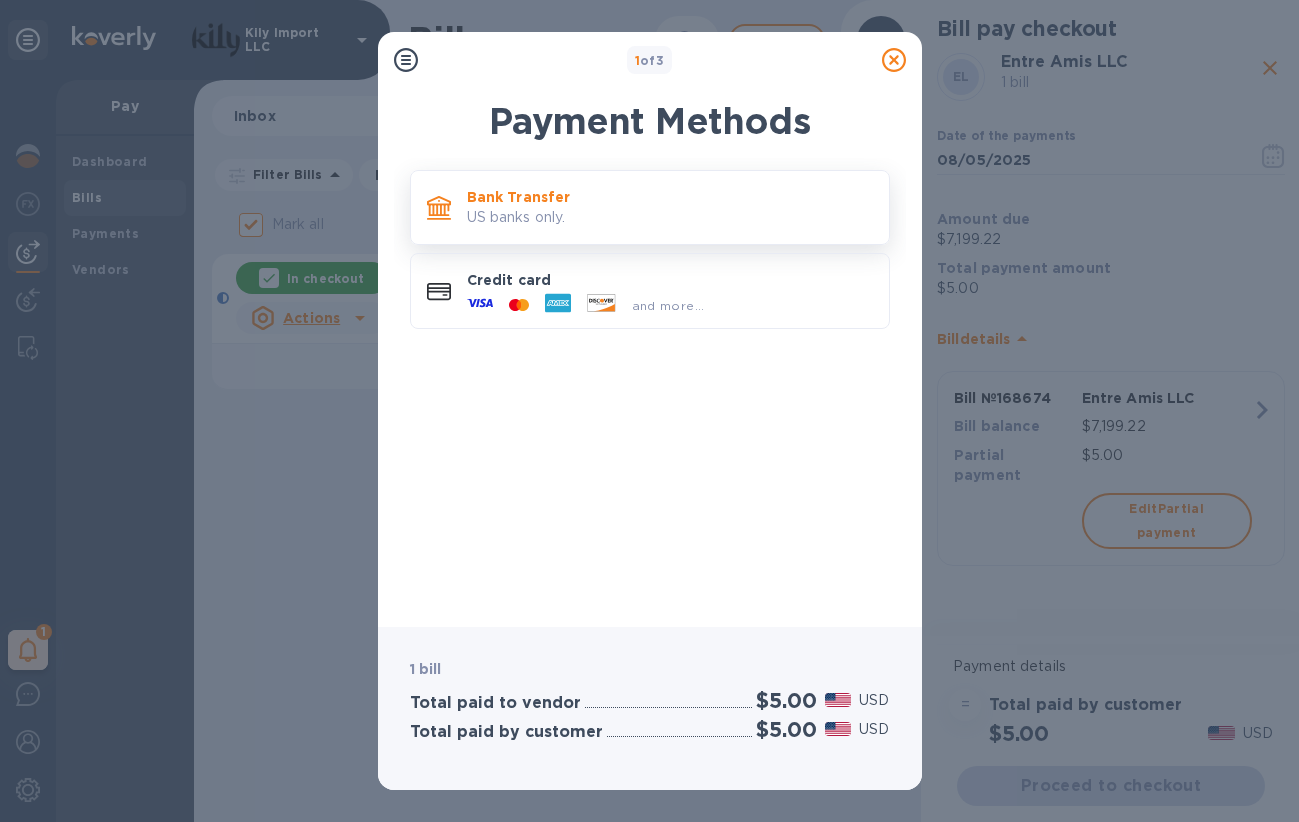 click on "US banks only." at bounding box center [670, 217] 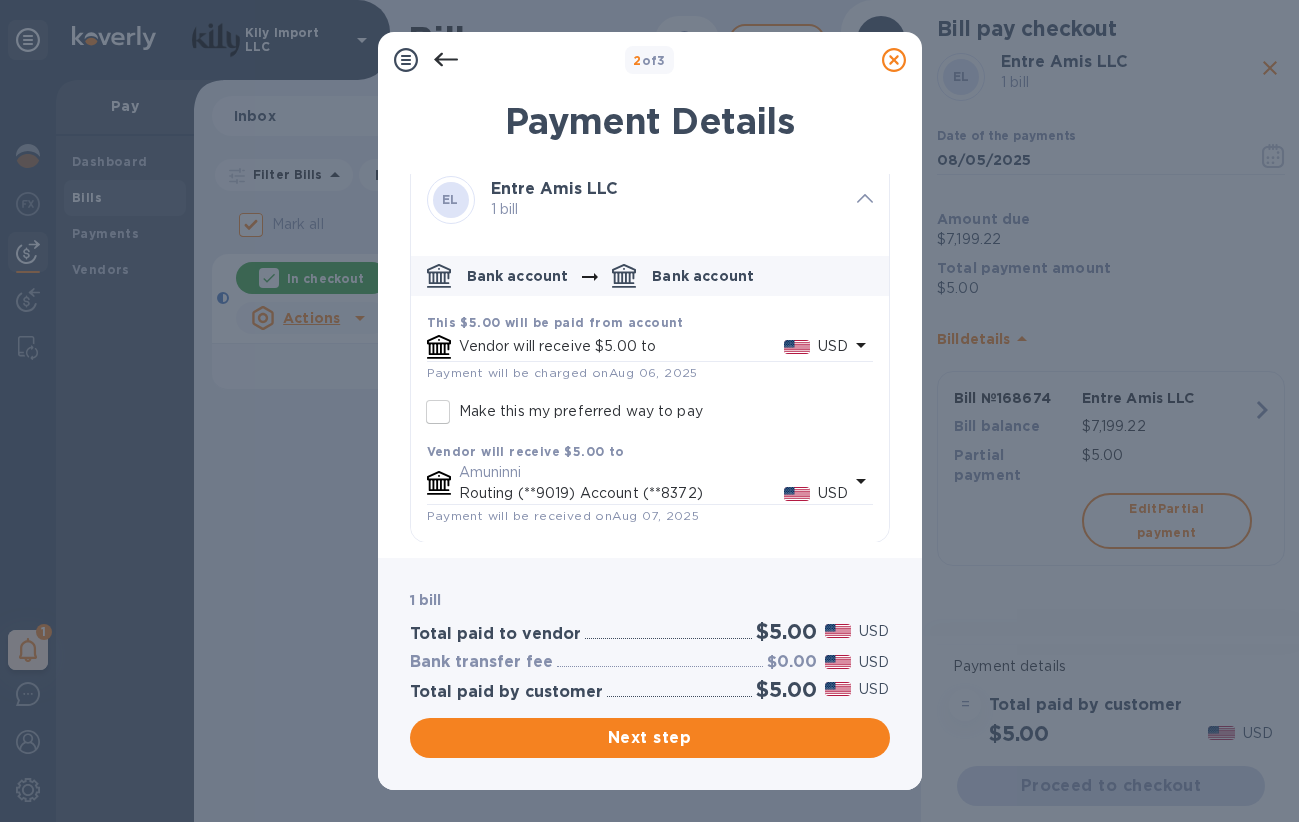 scroll, scrollTop: 12, scrollLeft: 0, axis: vertical 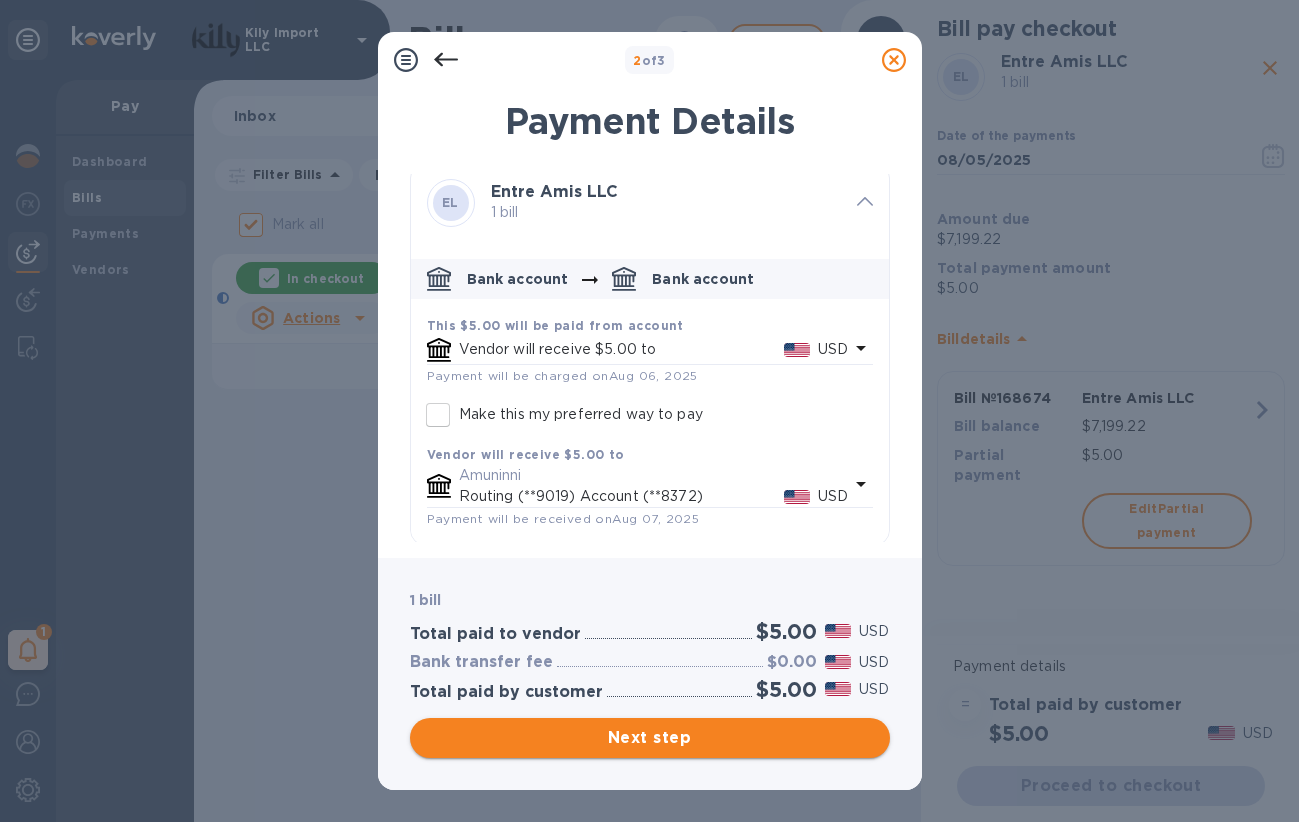 click on "Next step" at bounding box center (650, 738) 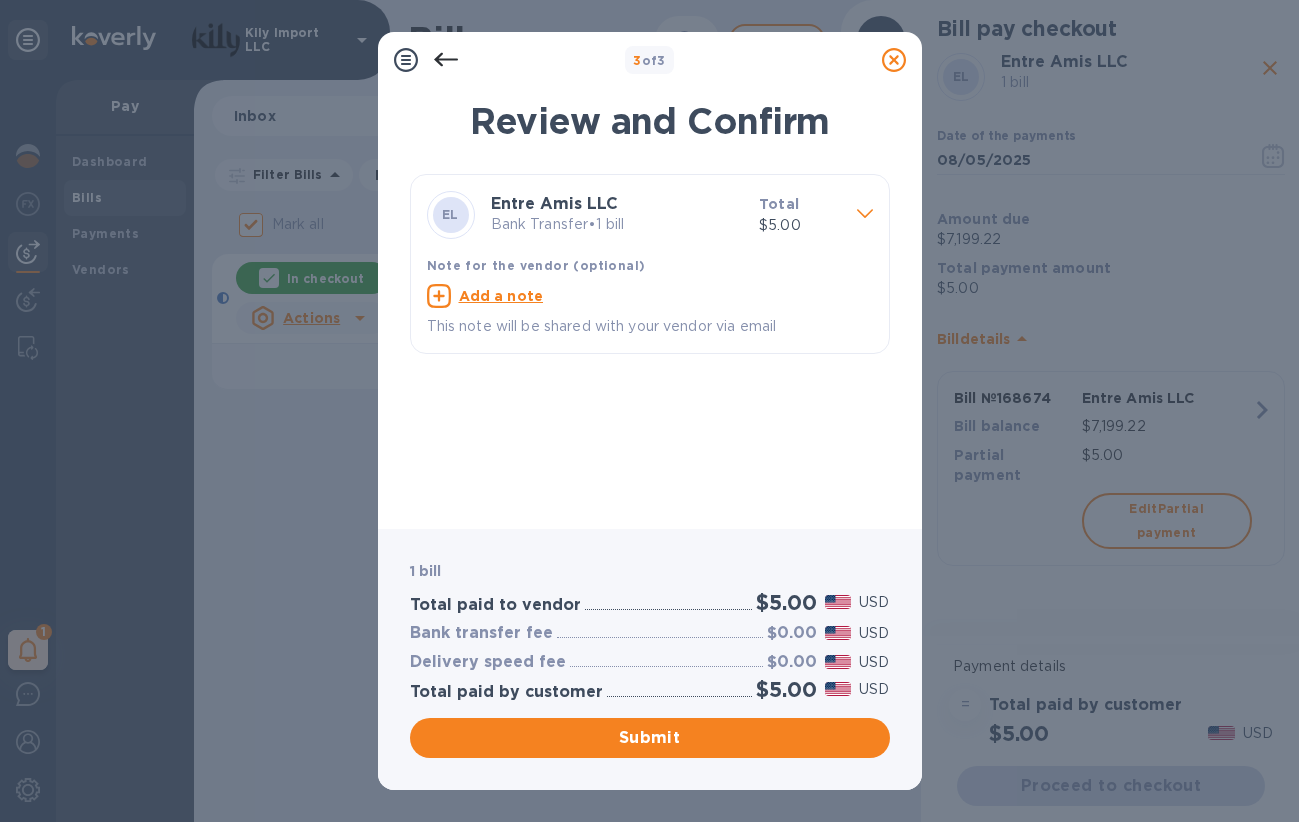 click on "Add a note" at bounding box center [501, 296] 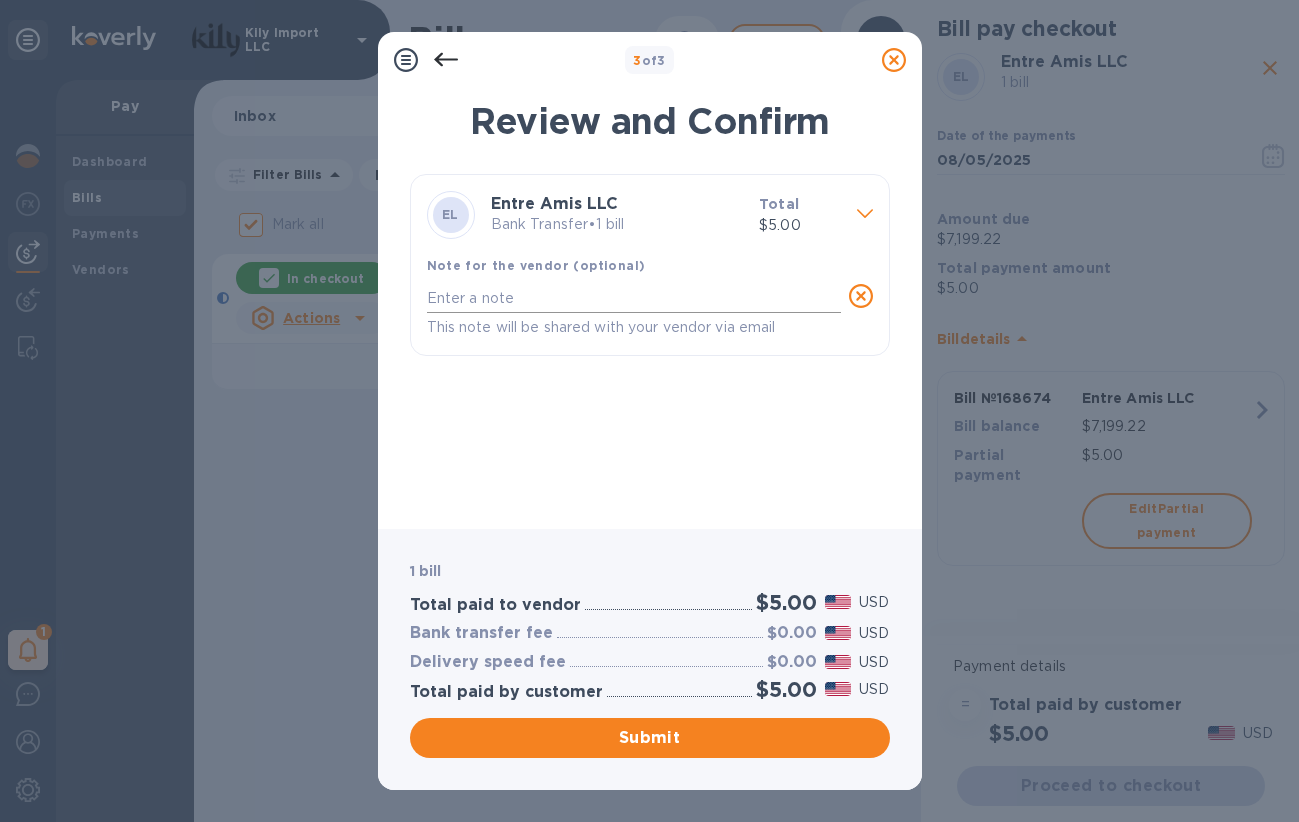 click on "x" at bounding box center [634, 298] 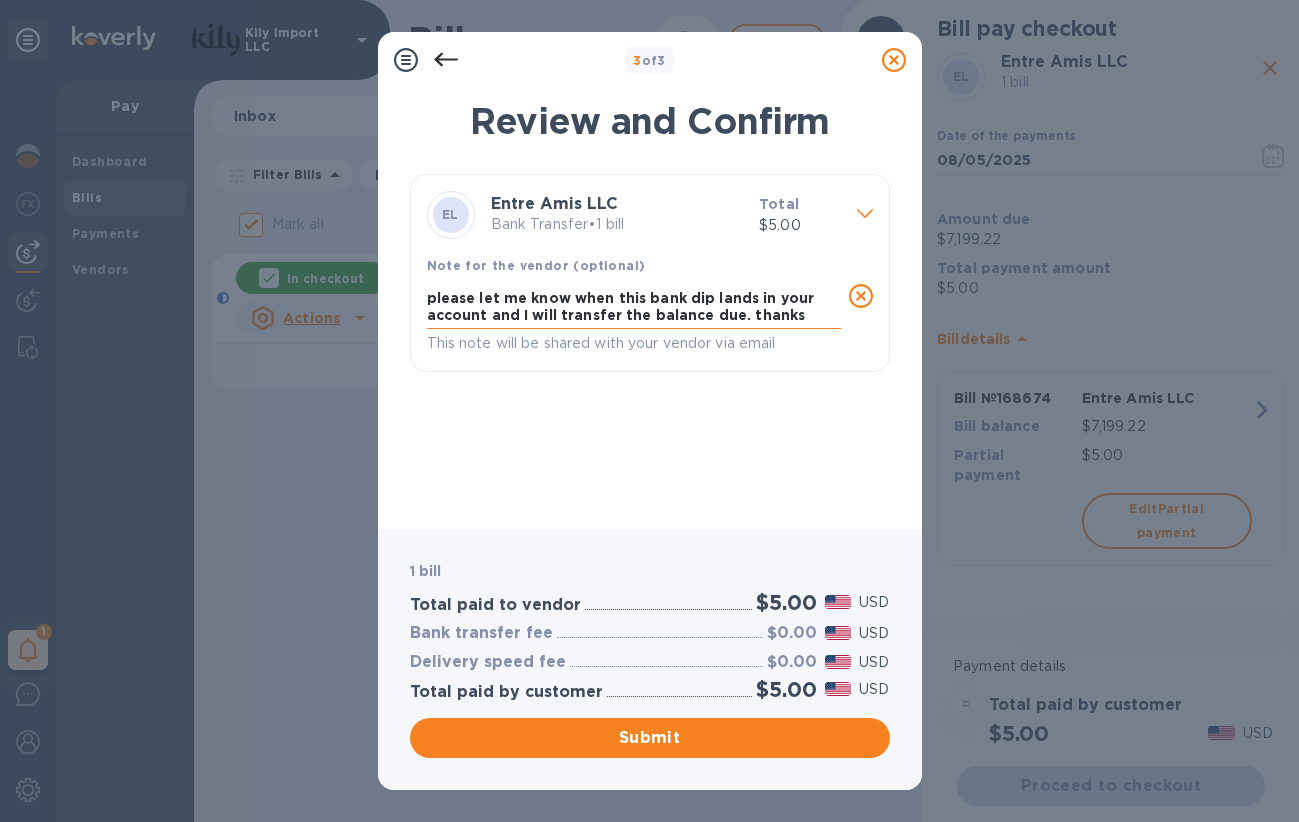 type on "please let me know when this bank dip lands in your account and I will transfer the balance due. thanks!" 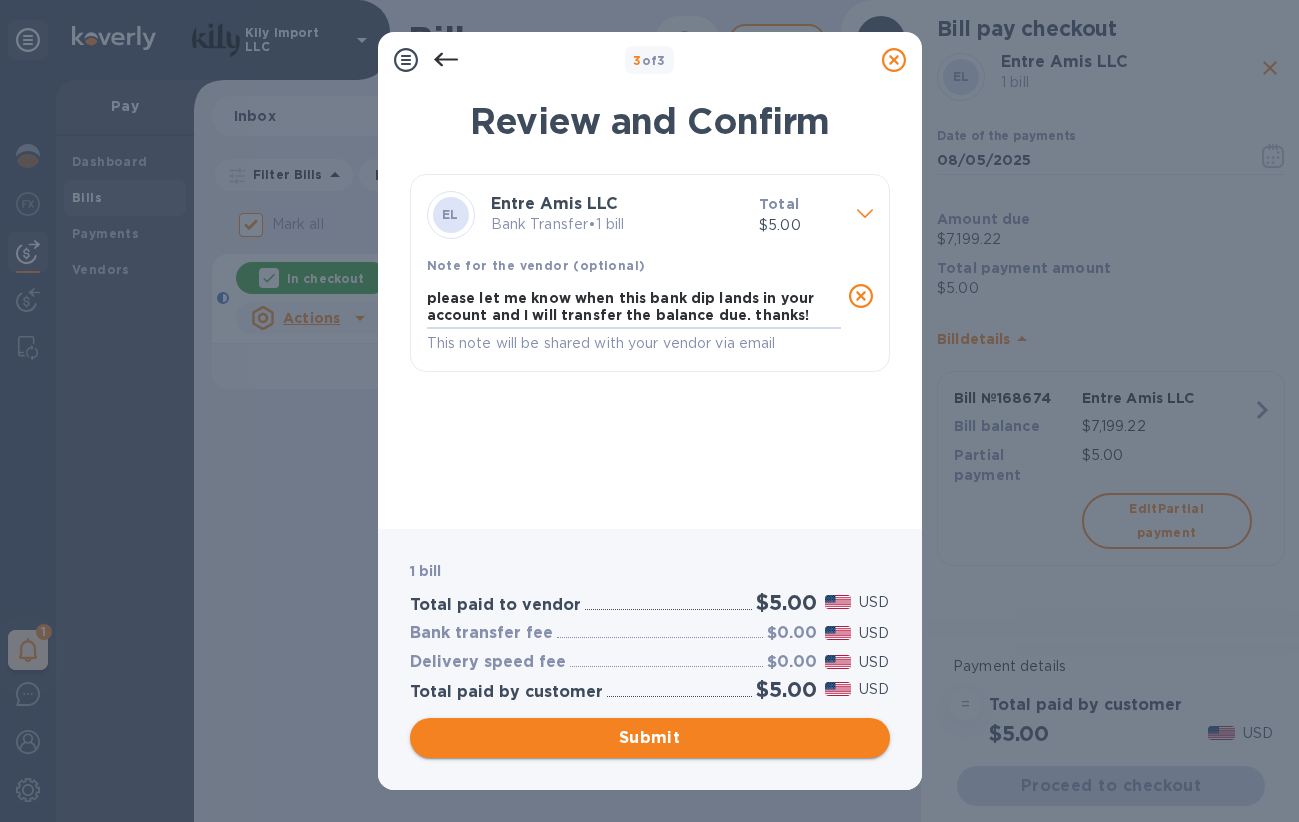 click on "Submit" at bounding box center (650, 738) 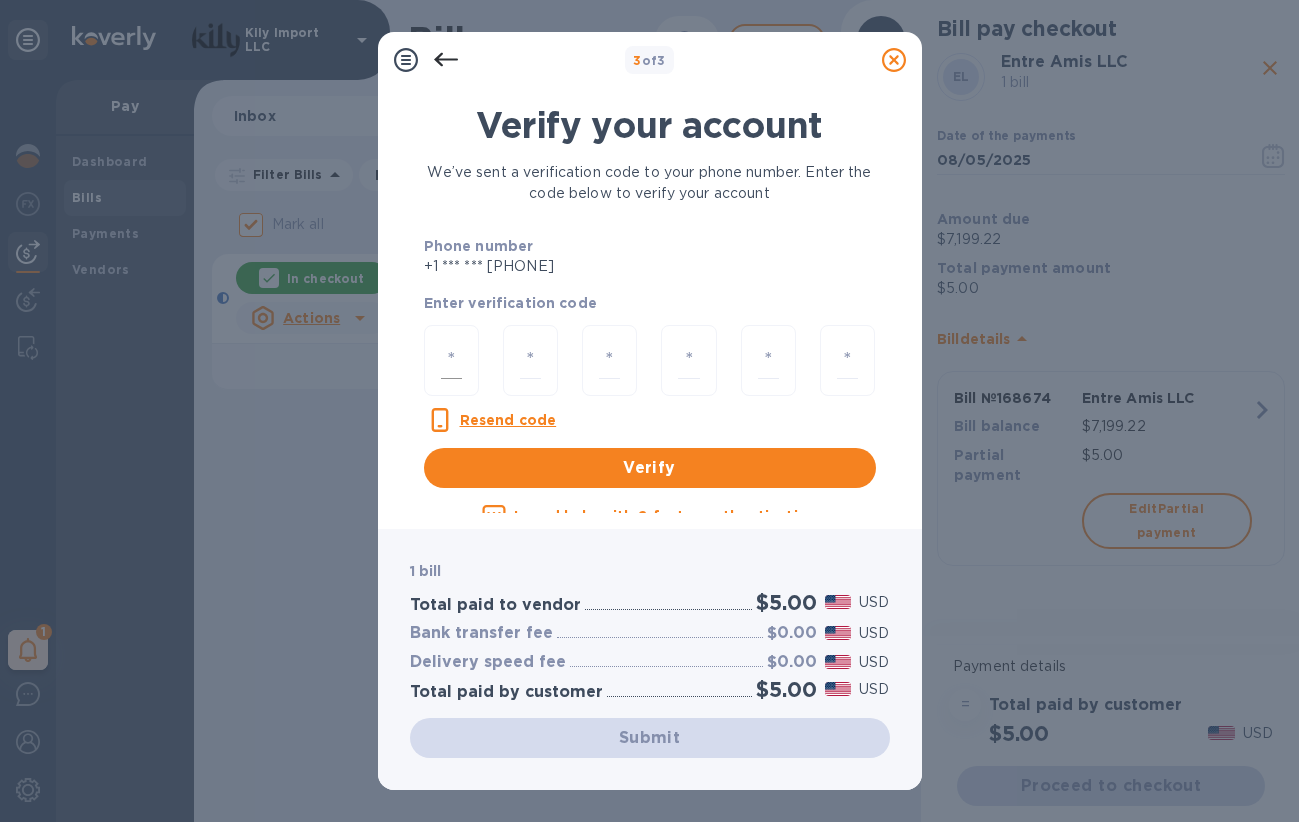 click at bounding box center (451, 360) 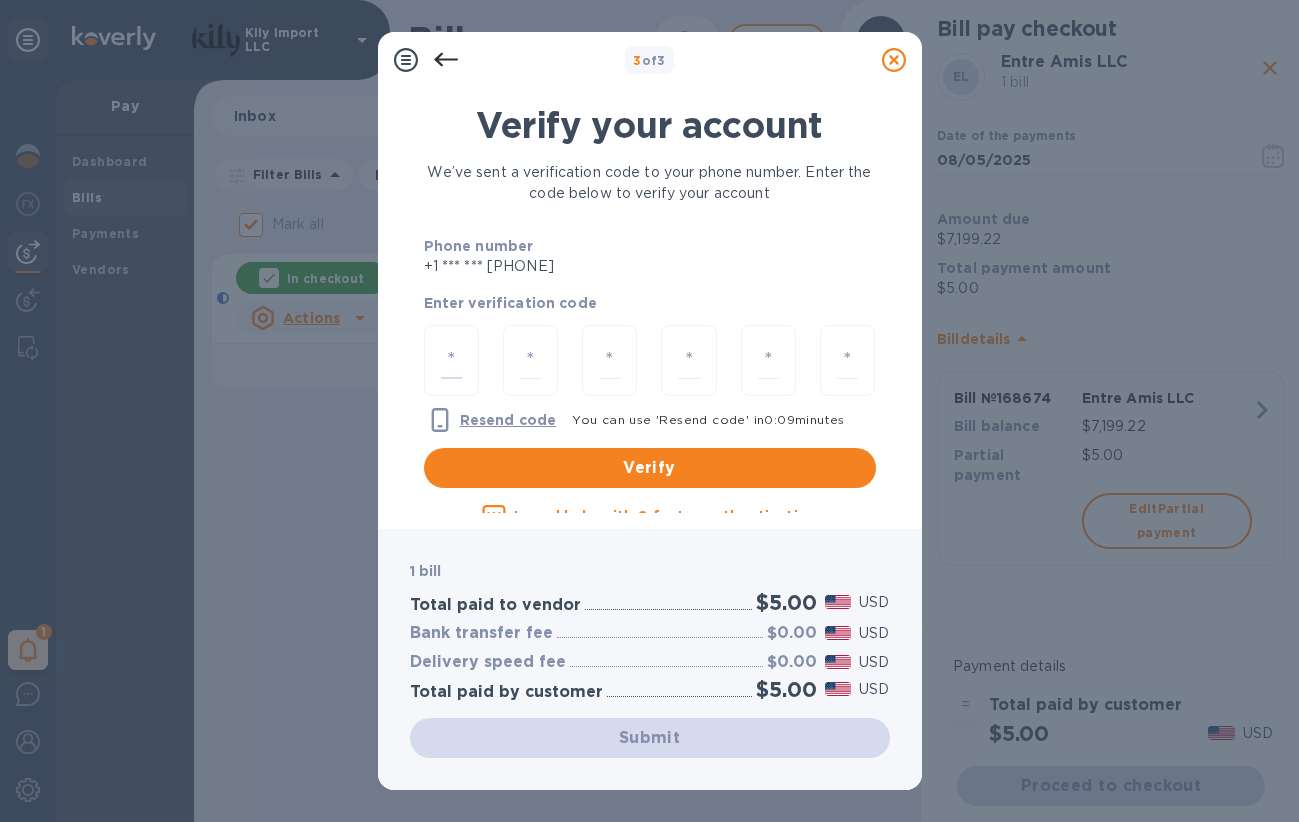 type on "9" 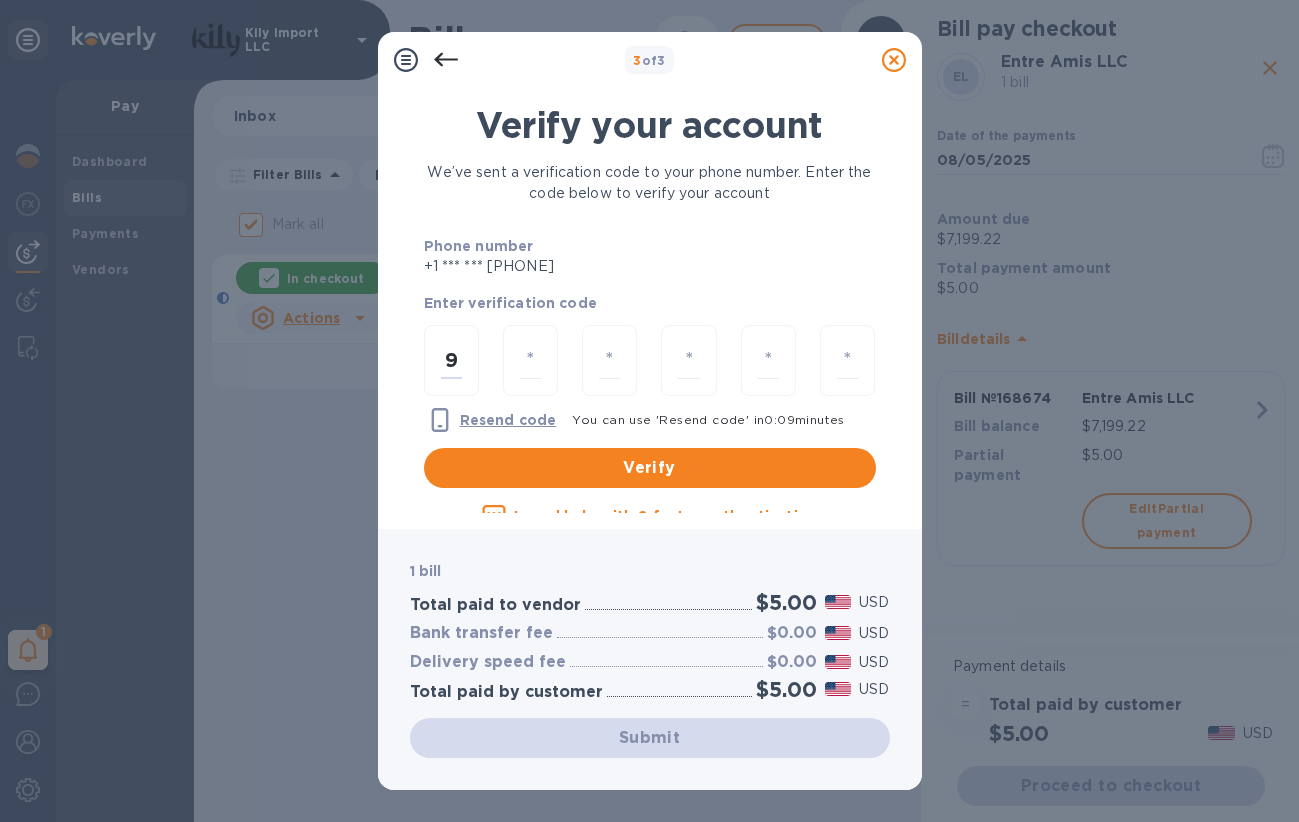 type on "4" 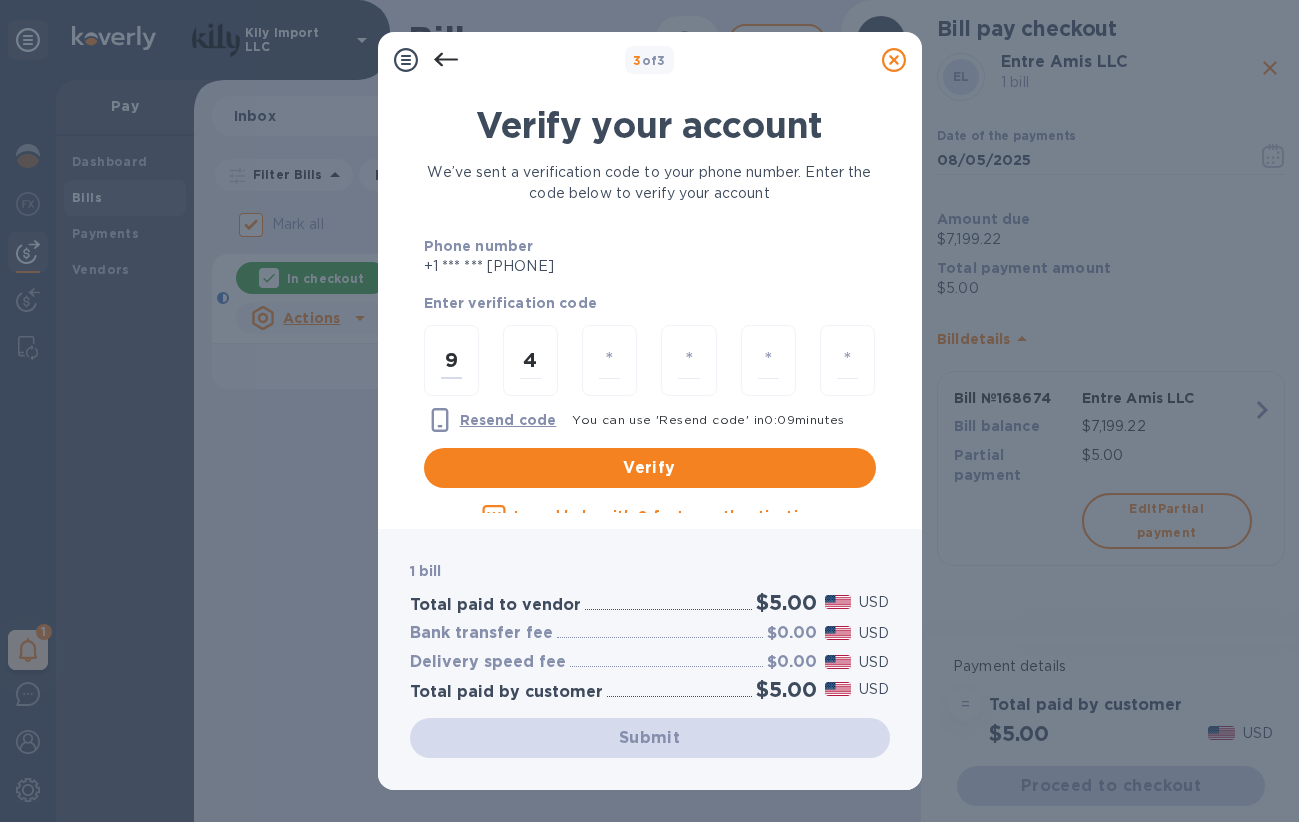 type on "7" 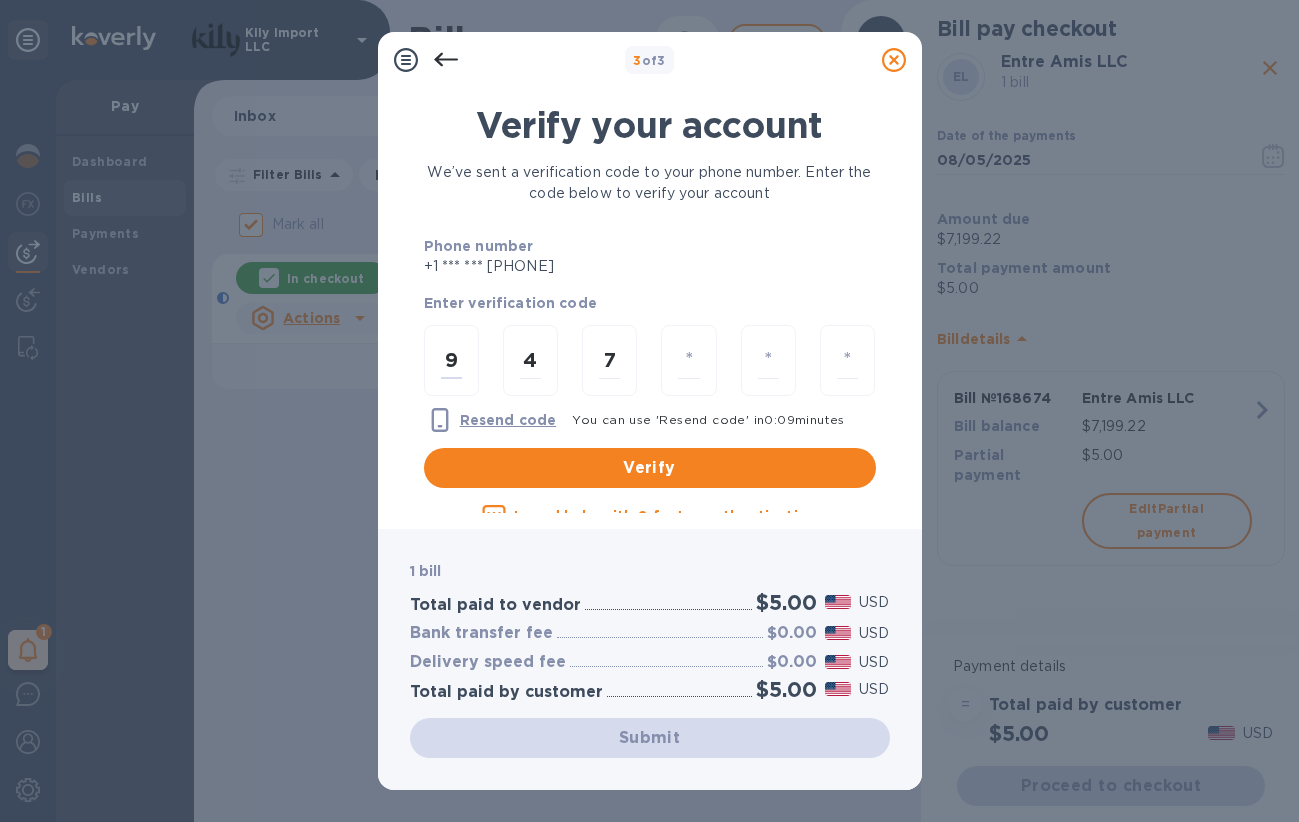 type on "8" 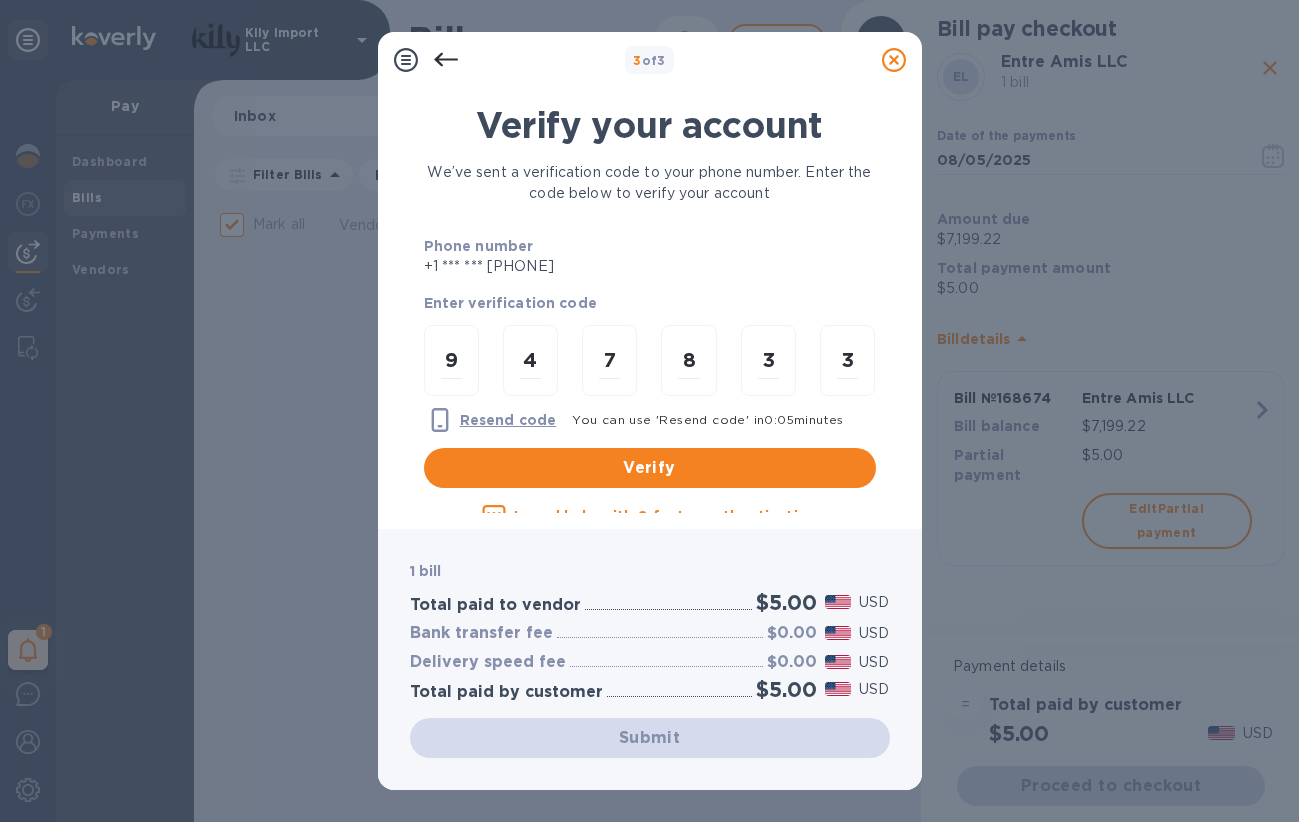 checkbox on "false" 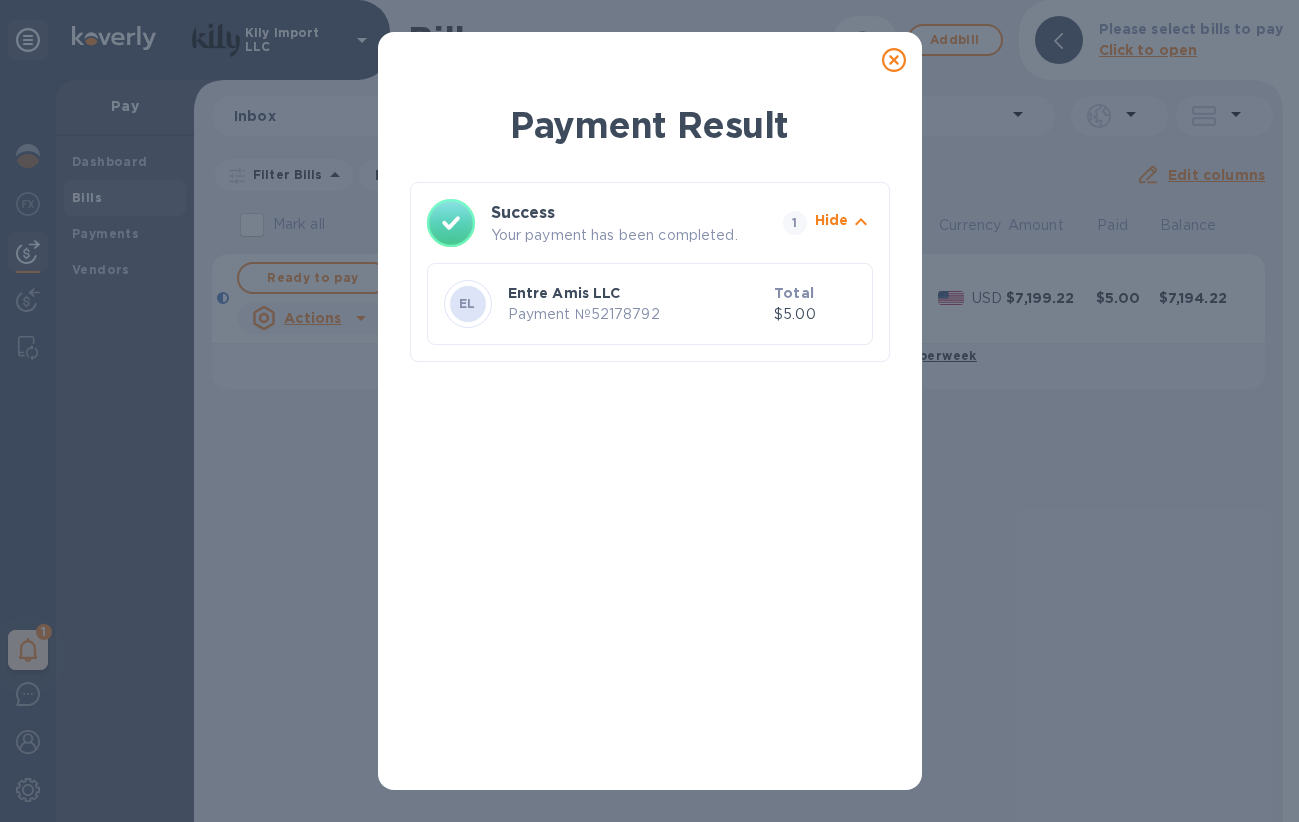 click 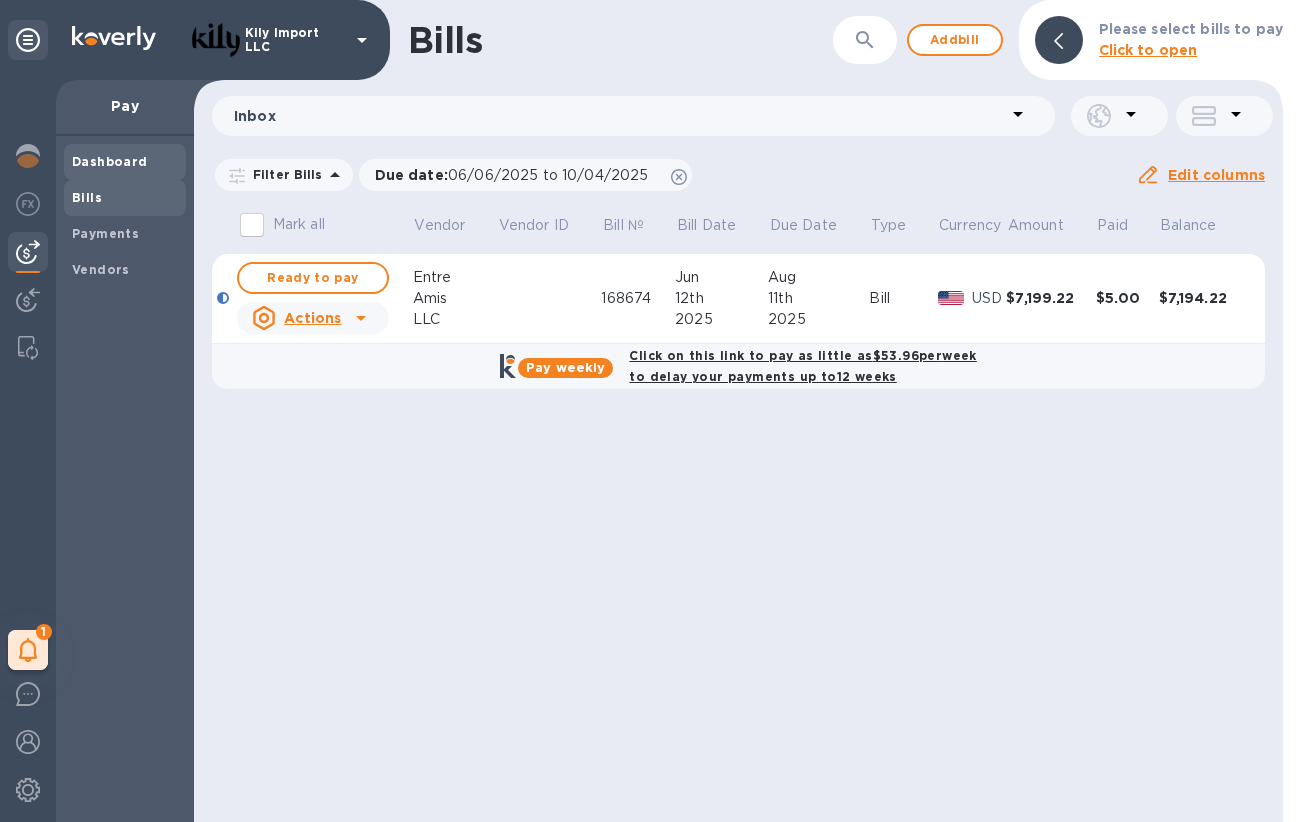click on "Dashboard" at bounding box center (110, 161) 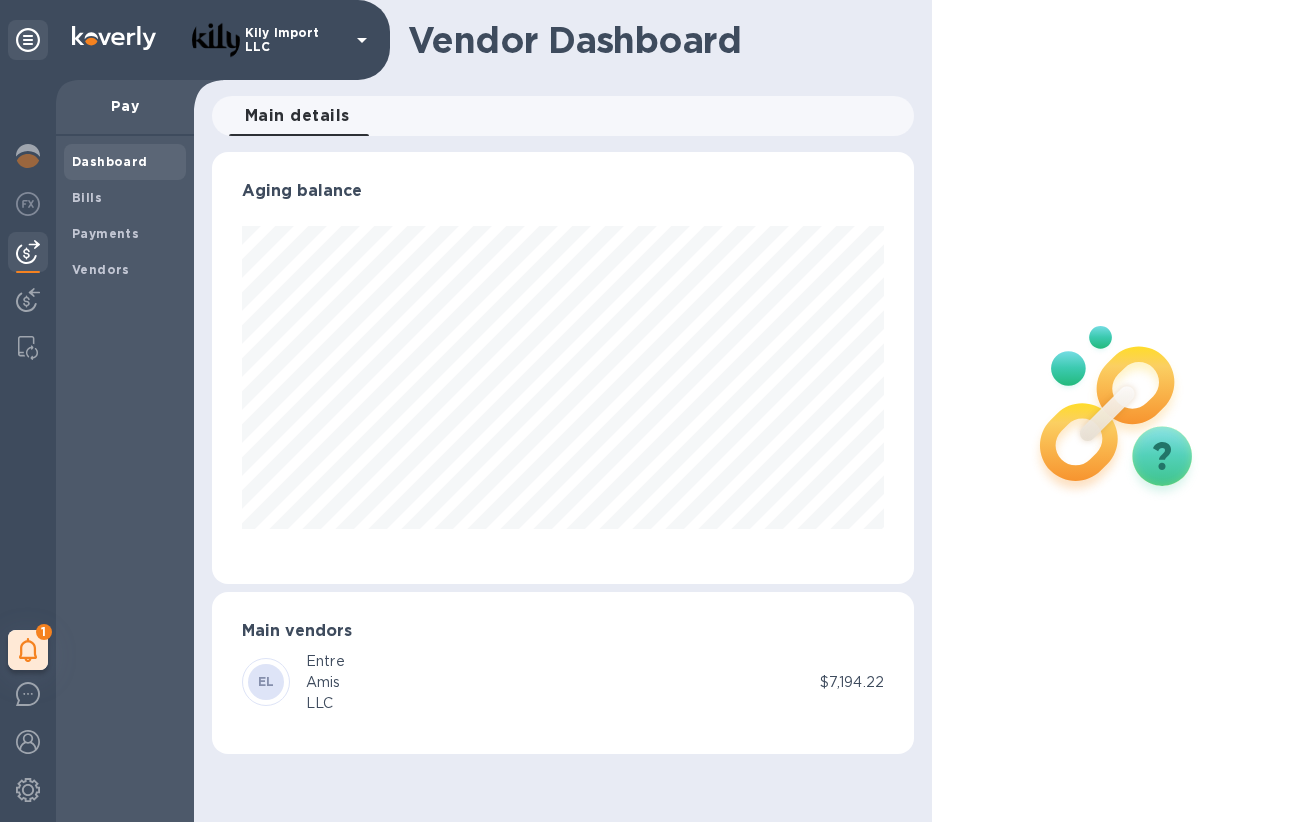 scroll, scrollTop: 999568, scrollLeft: 999298, axis: both 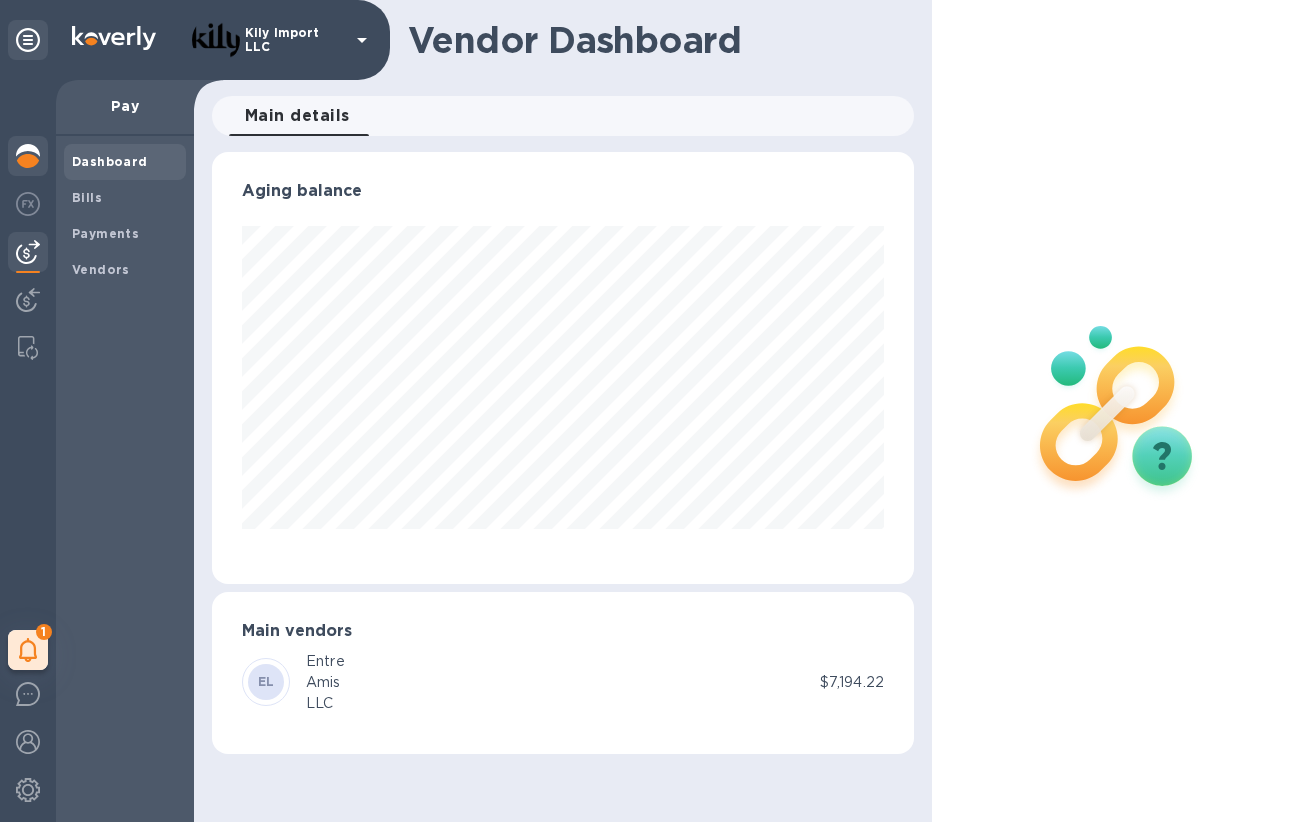 click at bounding box center (28, 156) 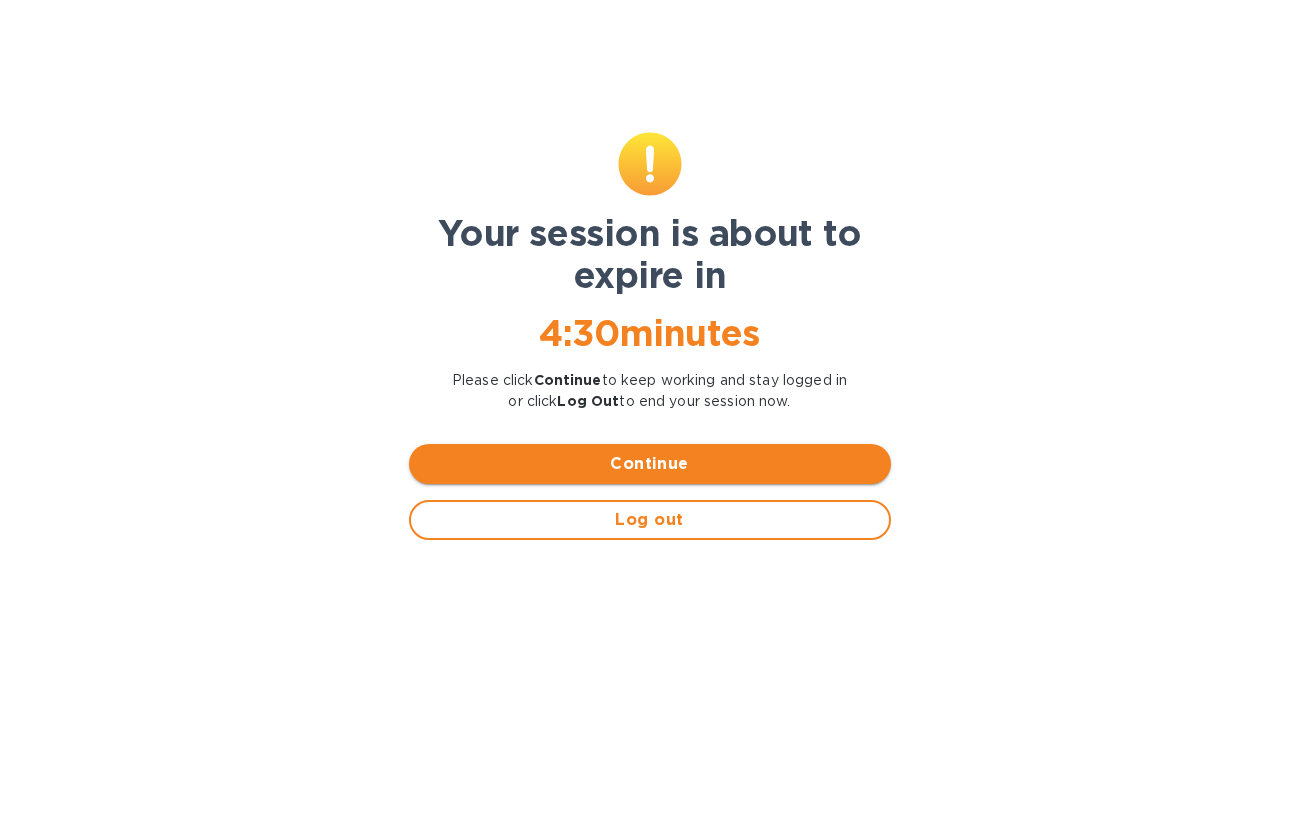 click on "Continue" at bounding box center (650, 464) 